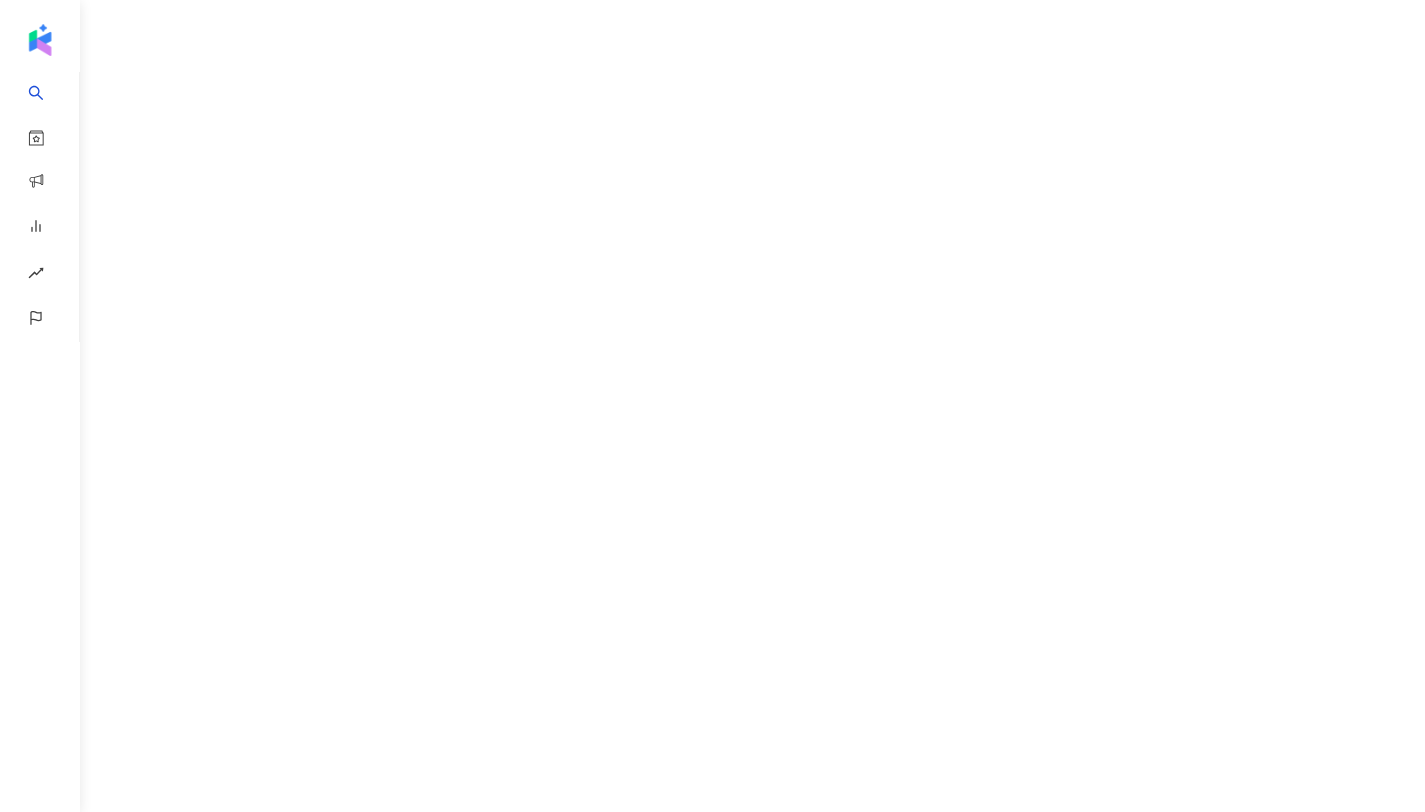 scroll, scrollTop: 0, scrollLeft: 0, axis: both 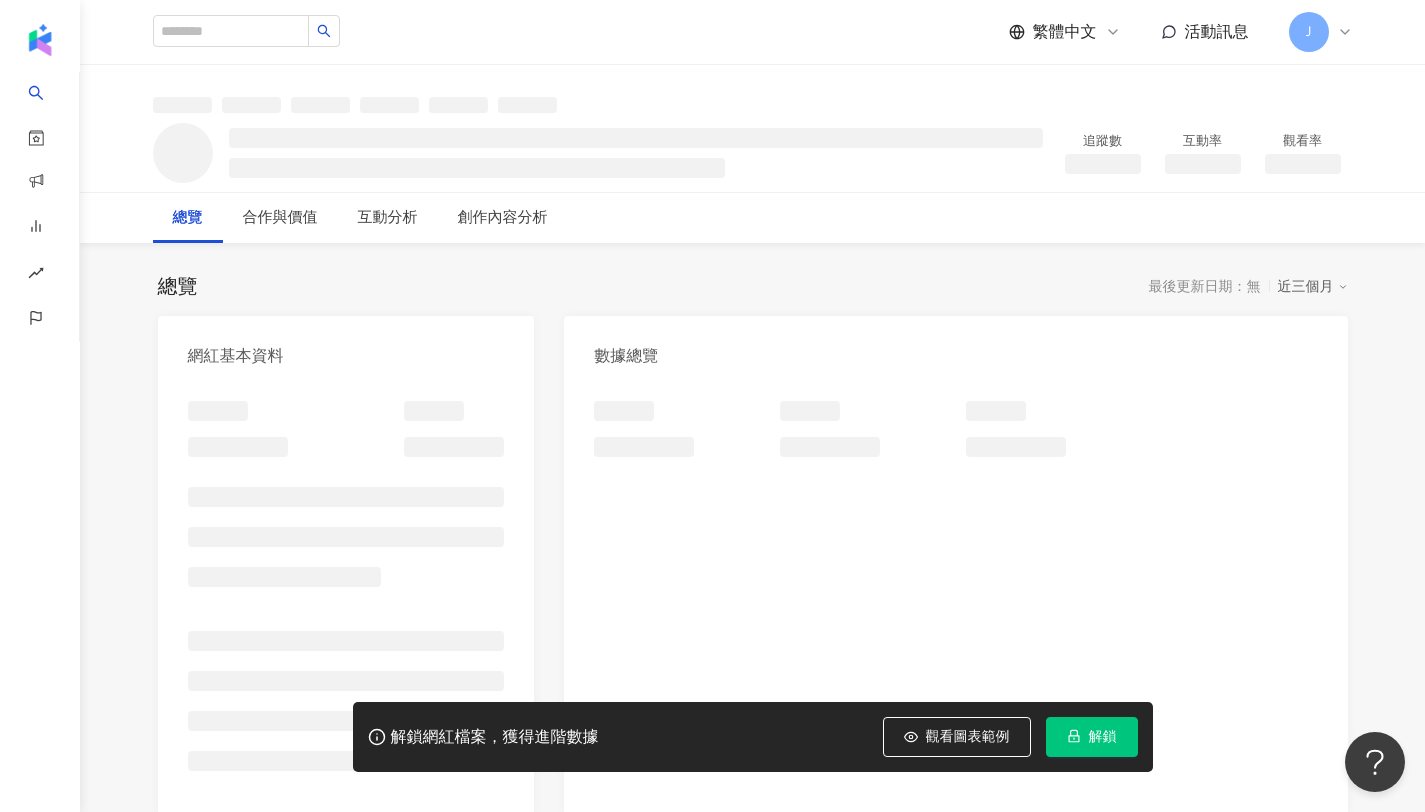 click on "解鎖" at bounding box center (1103, 737) 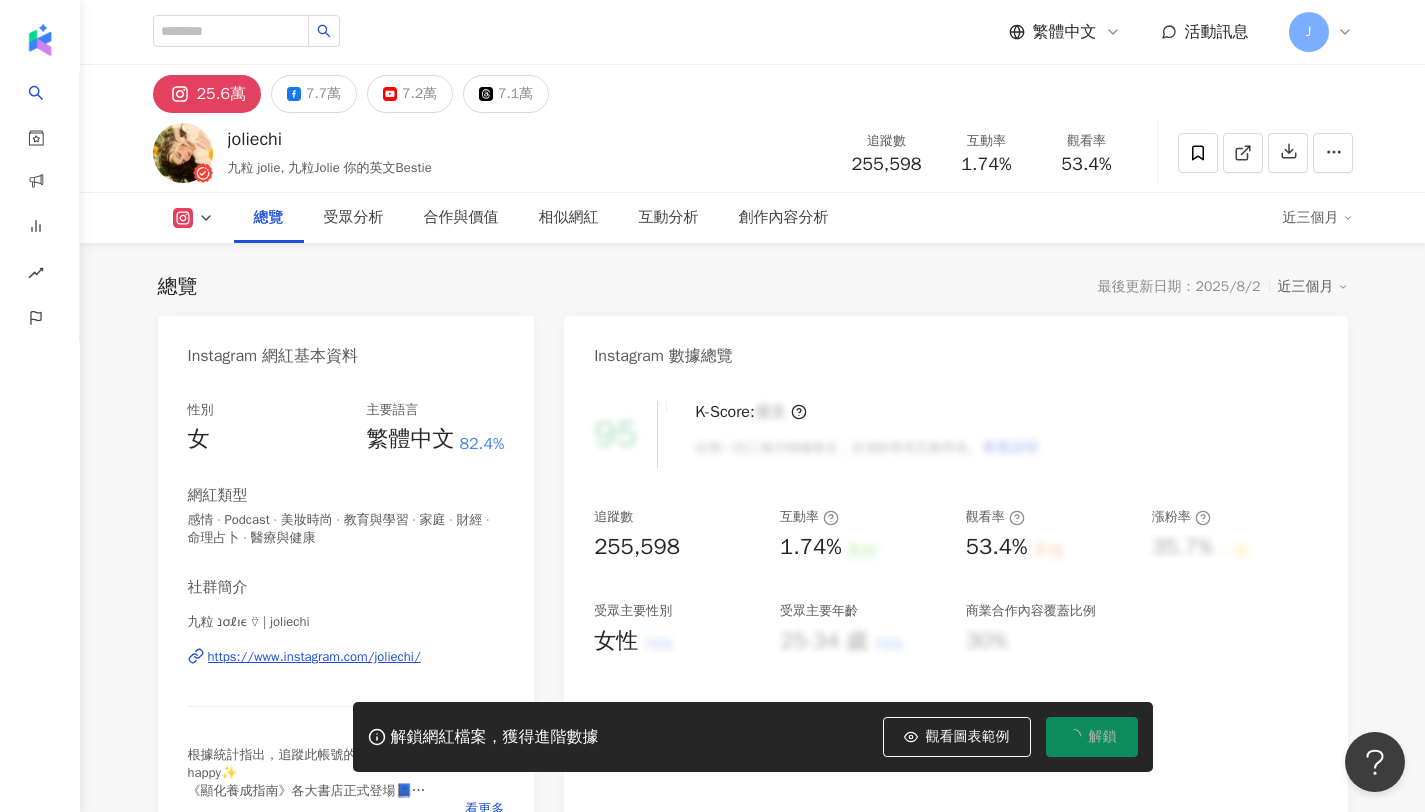 scroll, scrollTop: 123, scrollLeft: 0, axis: vertical 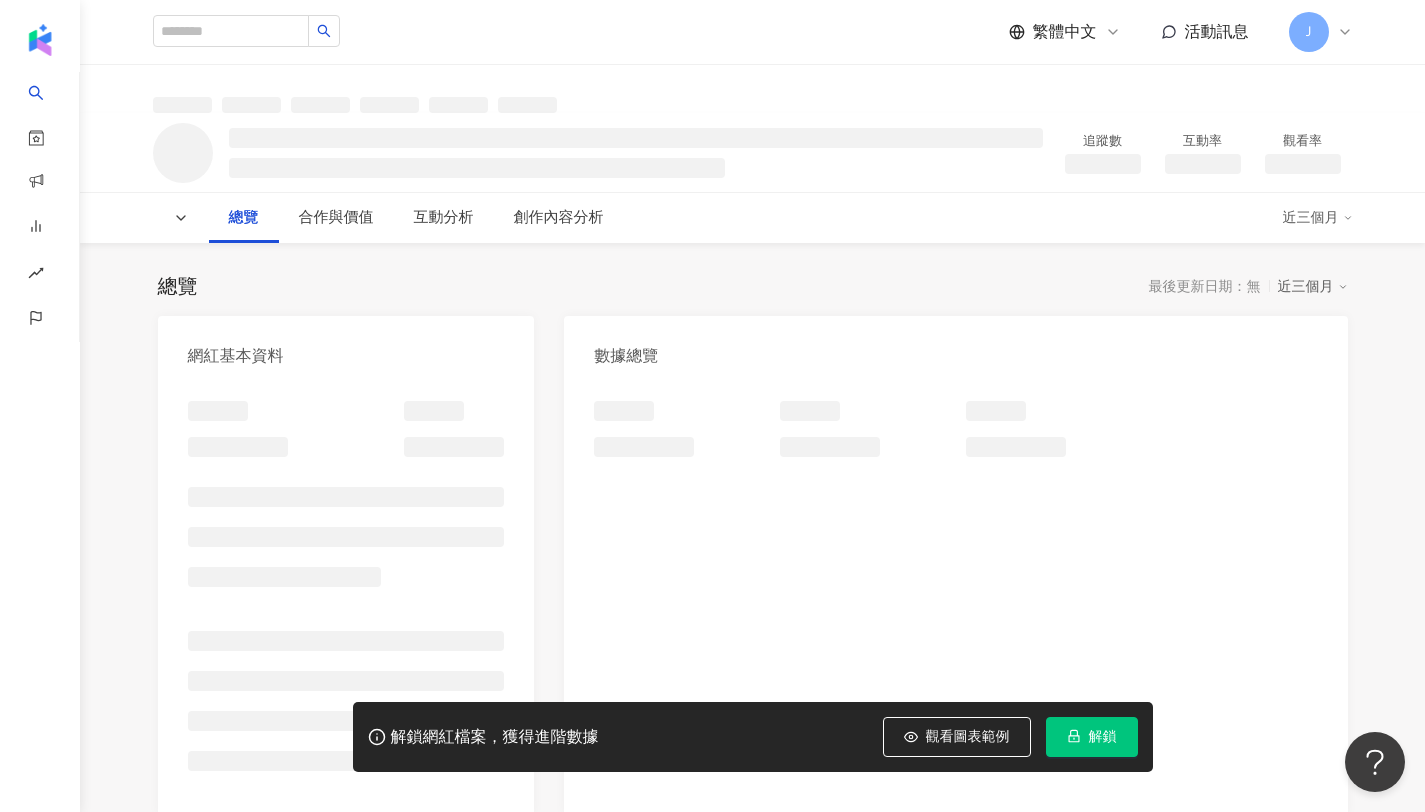 click on "解鎖" at bounding box center (1103, 737) 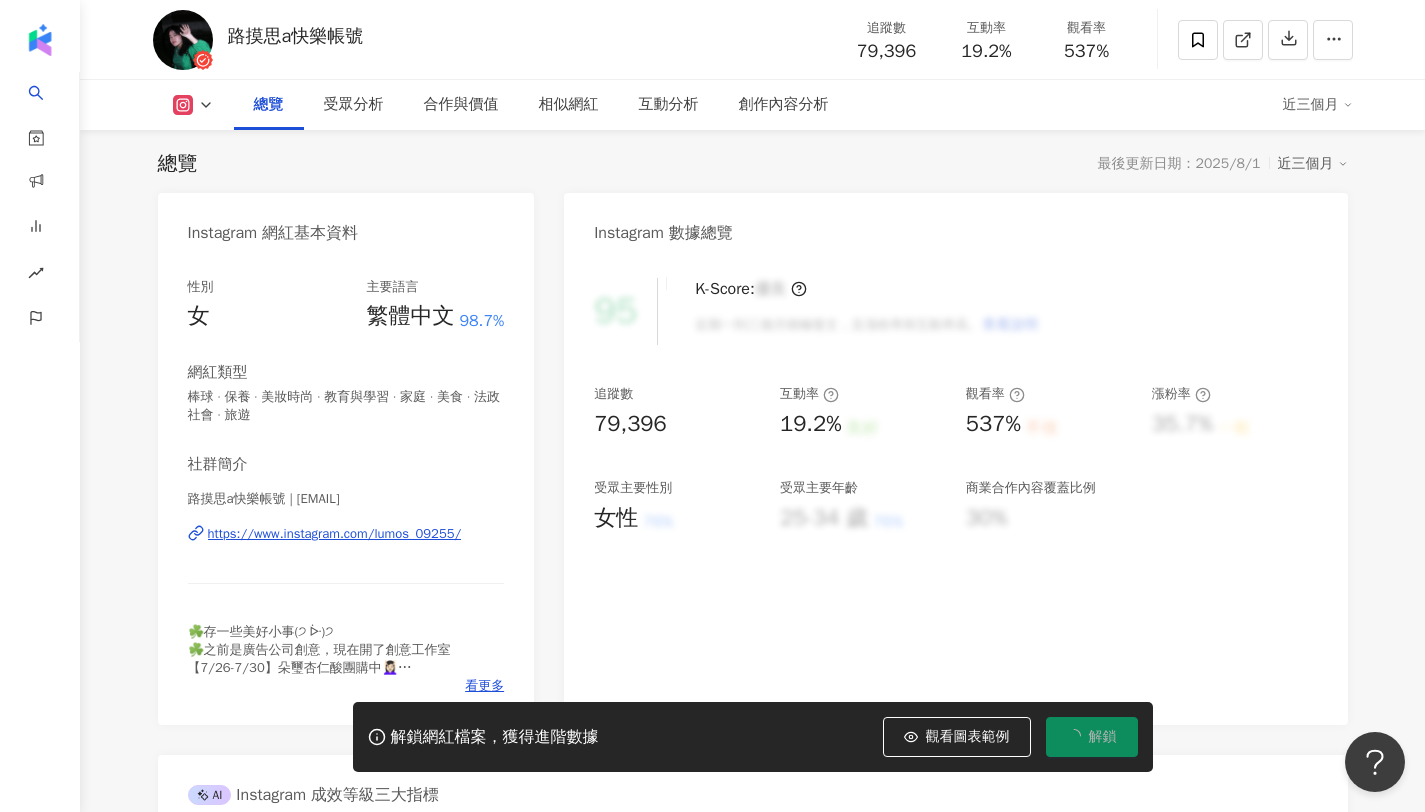 scroll, scrollTop: 0, scrollLeft: 0, axis: both 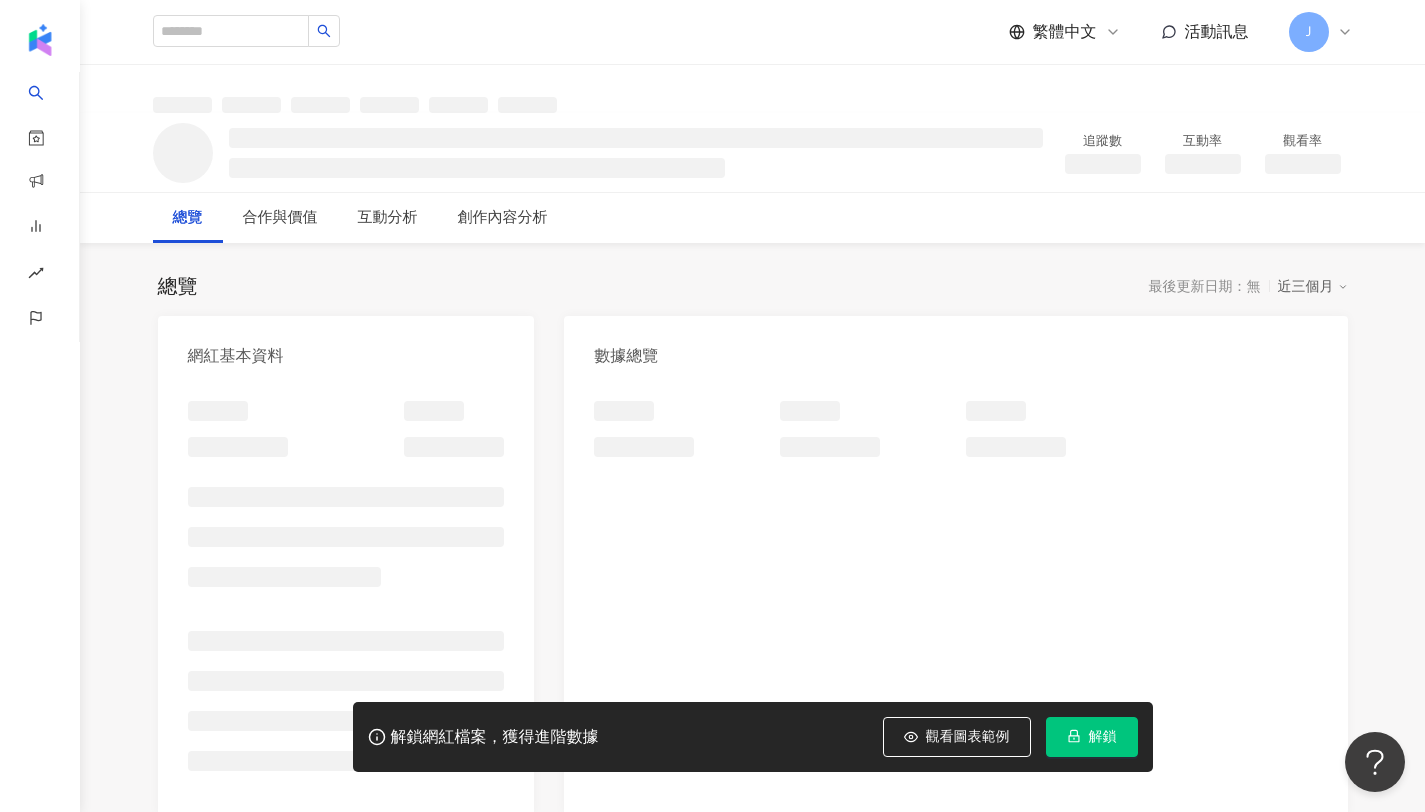 click on "解鎖" at bounding box center [1092, 737] 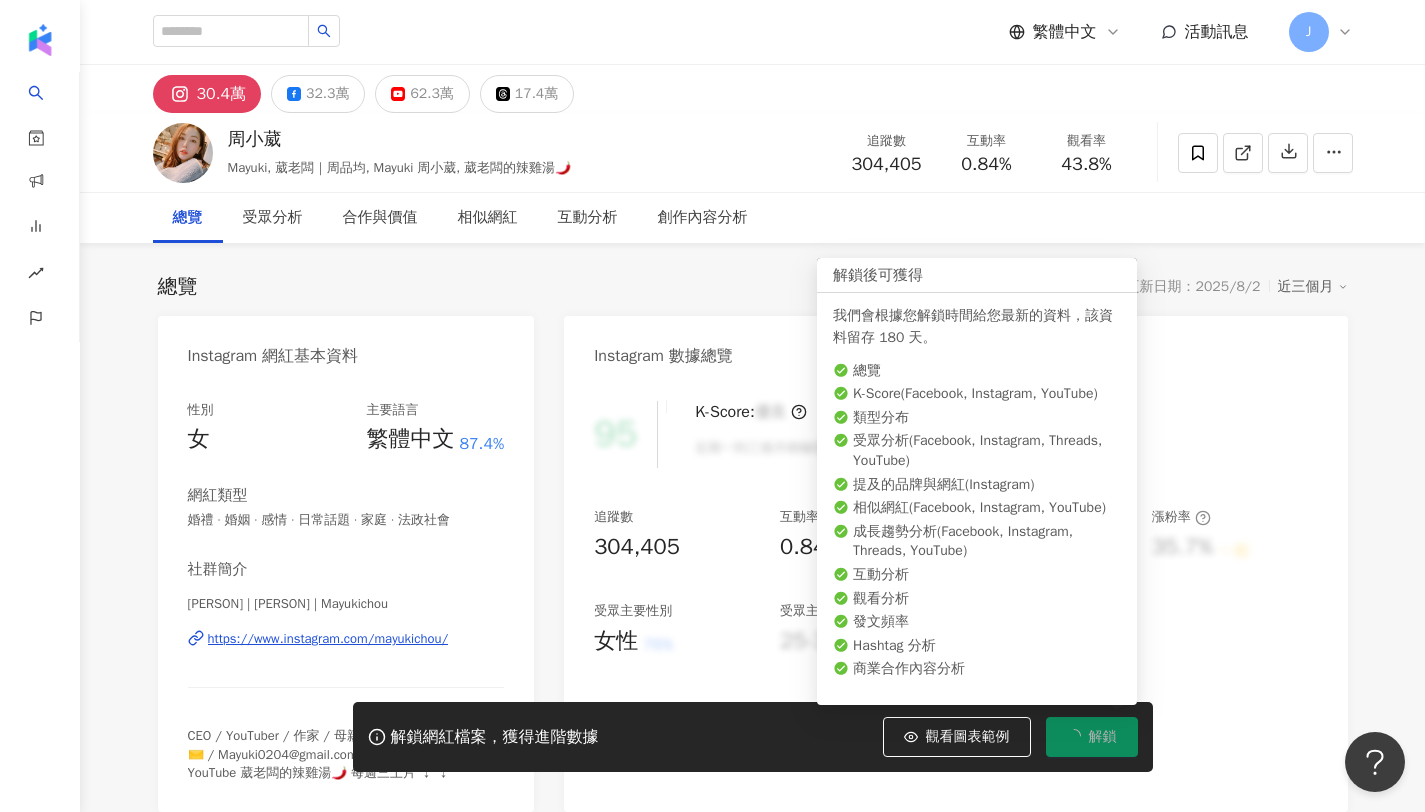 scroll, scrollTop: 123, scrollLeft: 0, axis: vertical 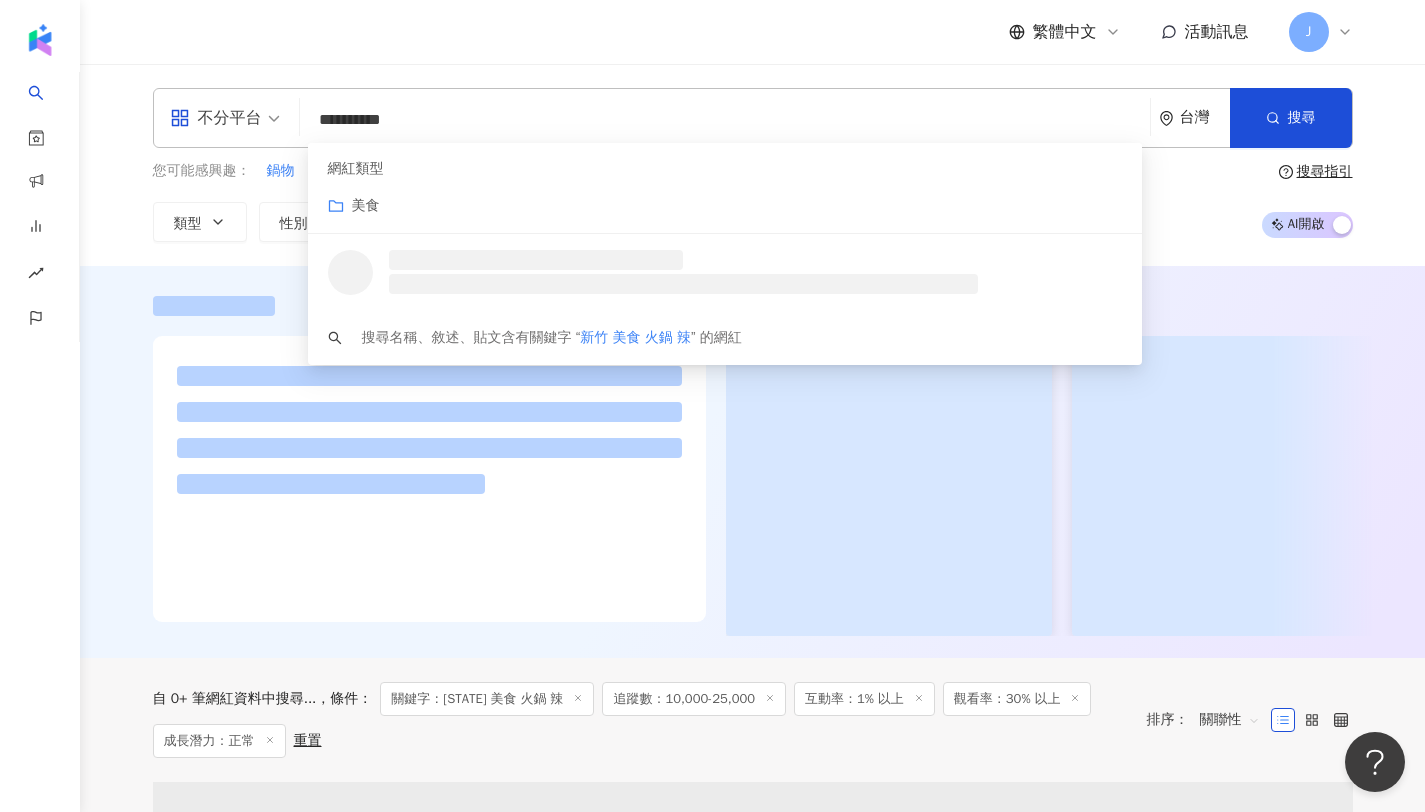 click on "**********" at bounding box center [725, 120] 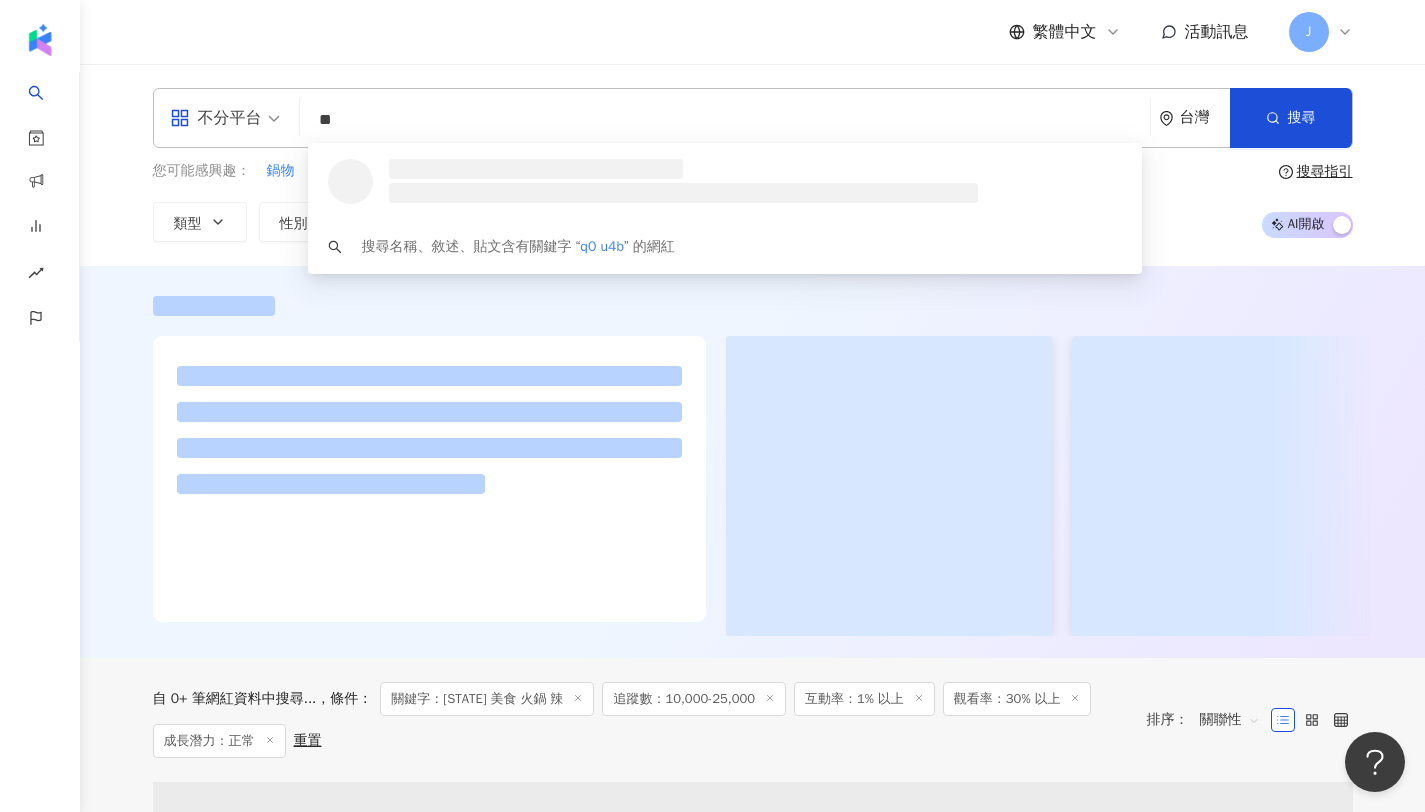 type on "*" 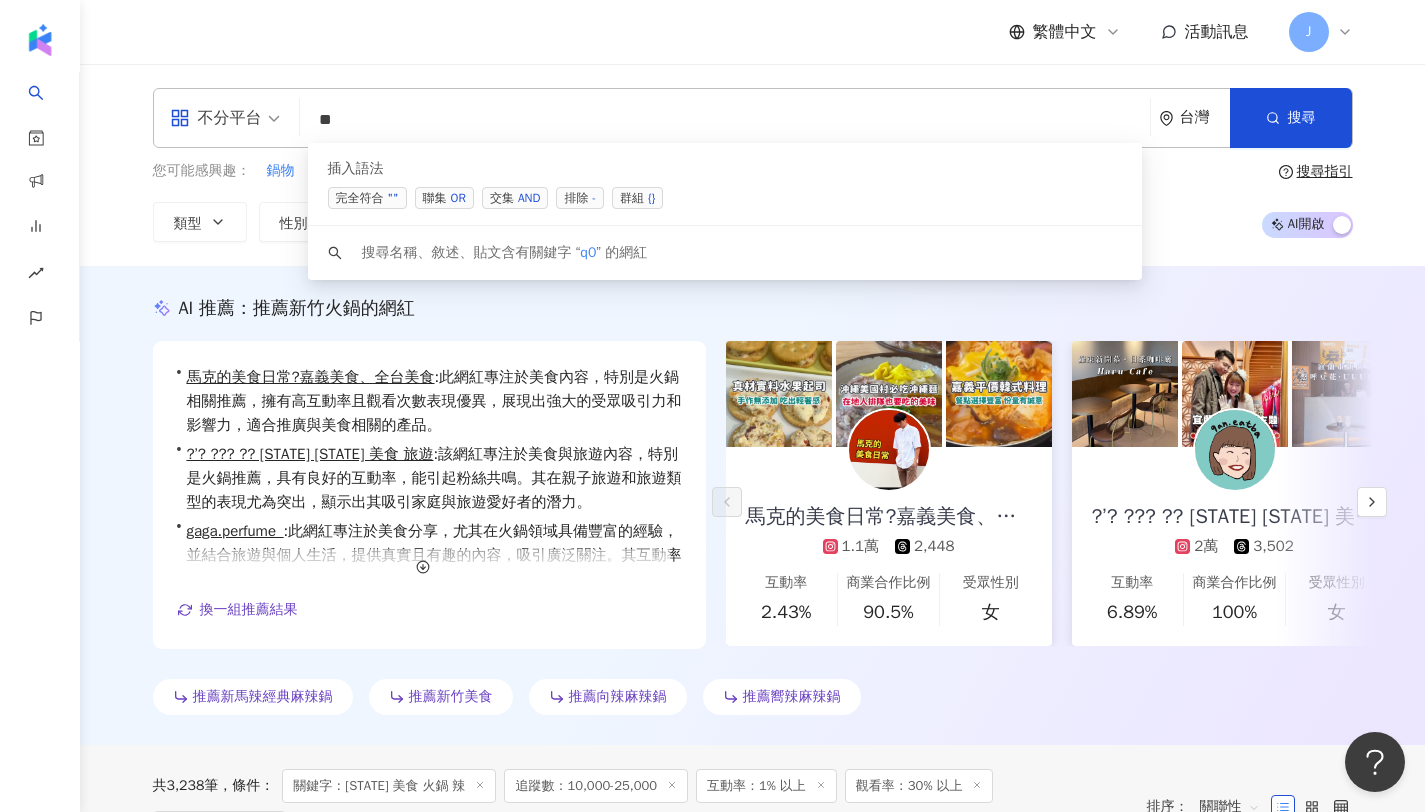 type on "*" 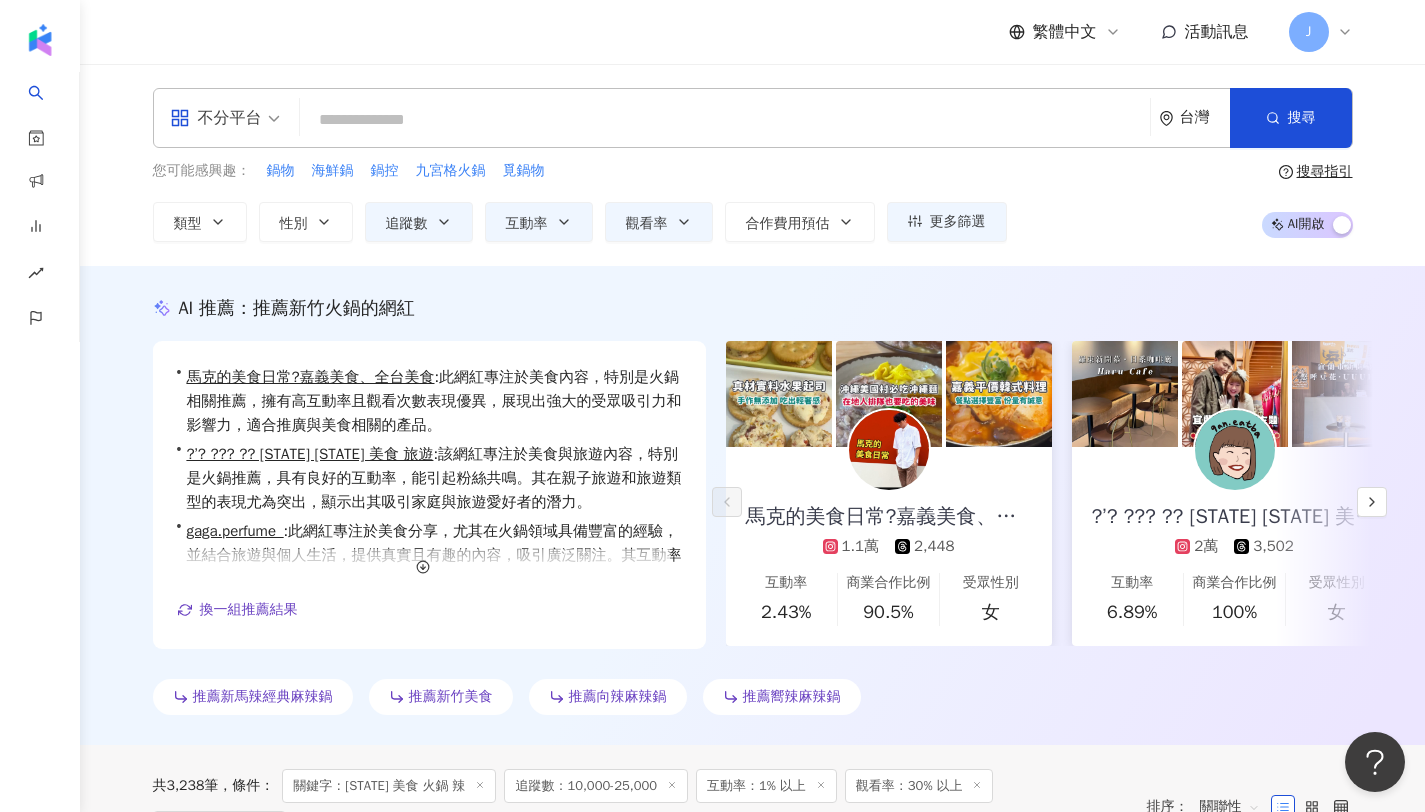 type on "*" 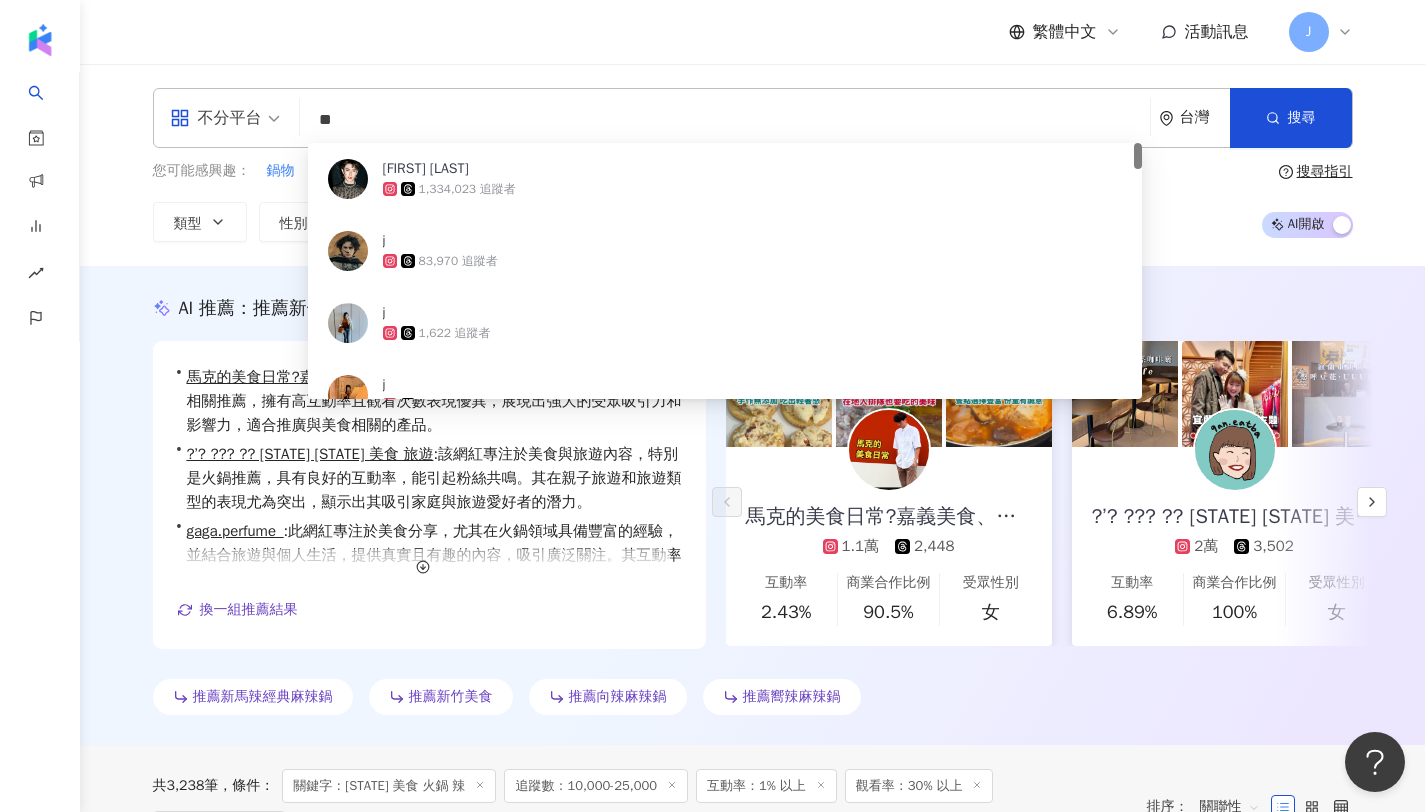 type on "*" 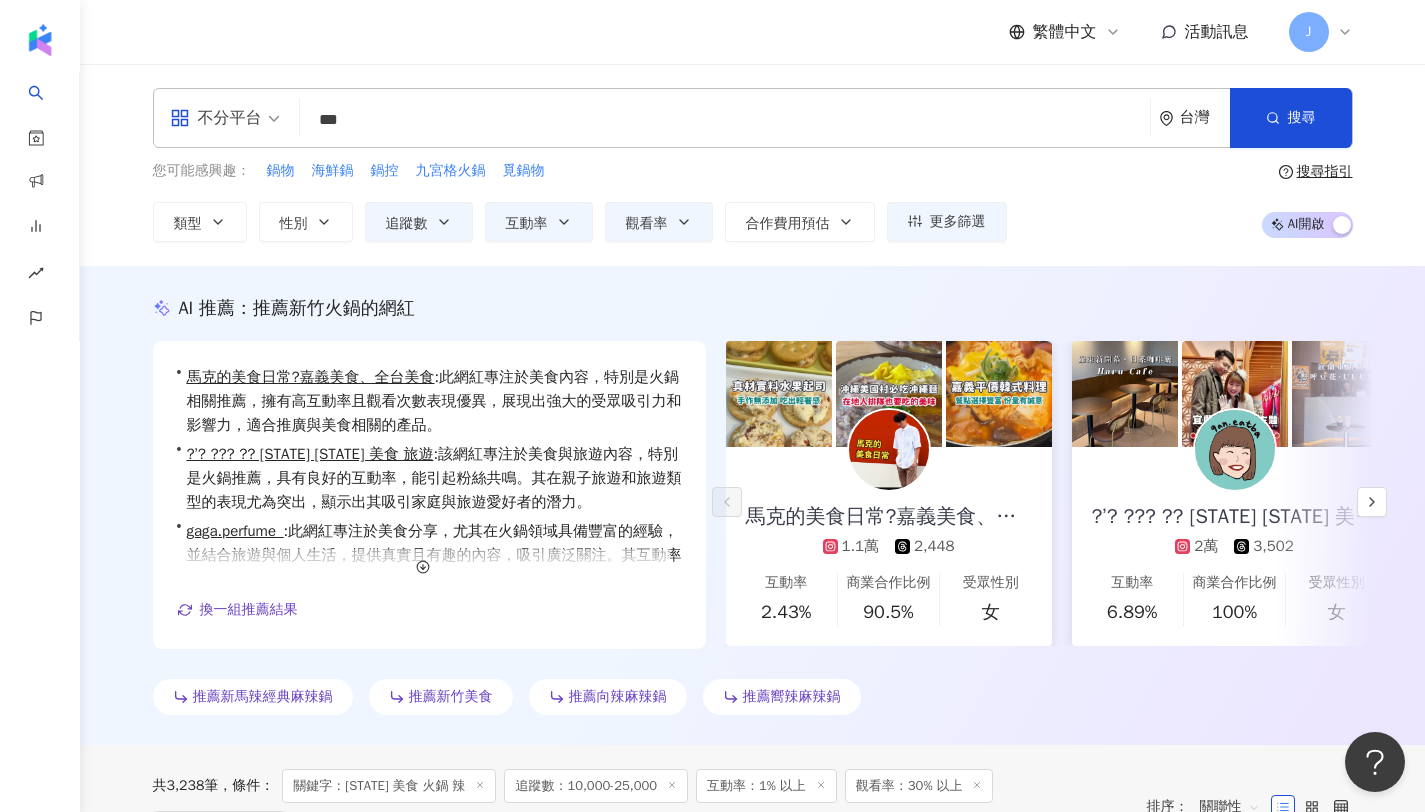 type on "***" 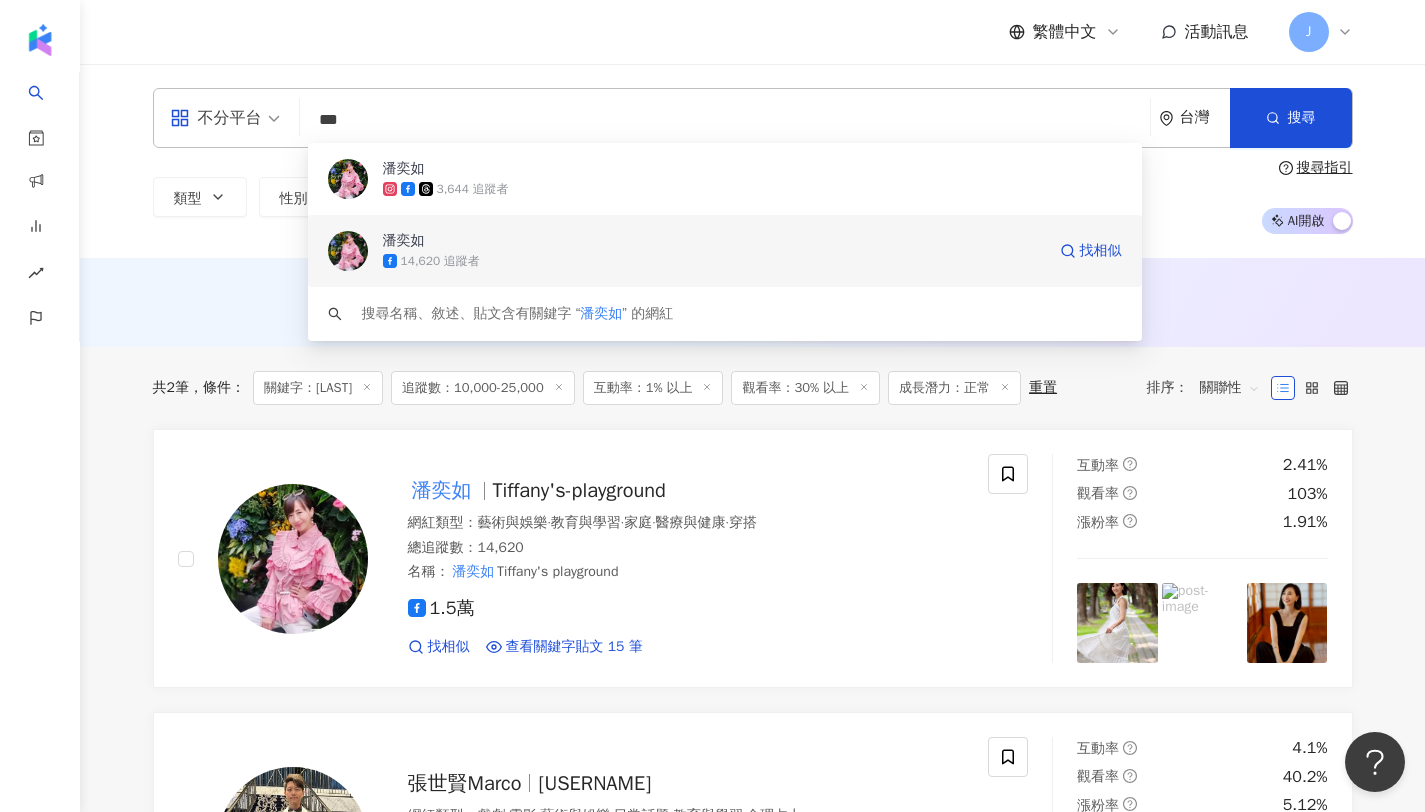 click on "14,620   追蹤者" at bounding box center [714, 261] 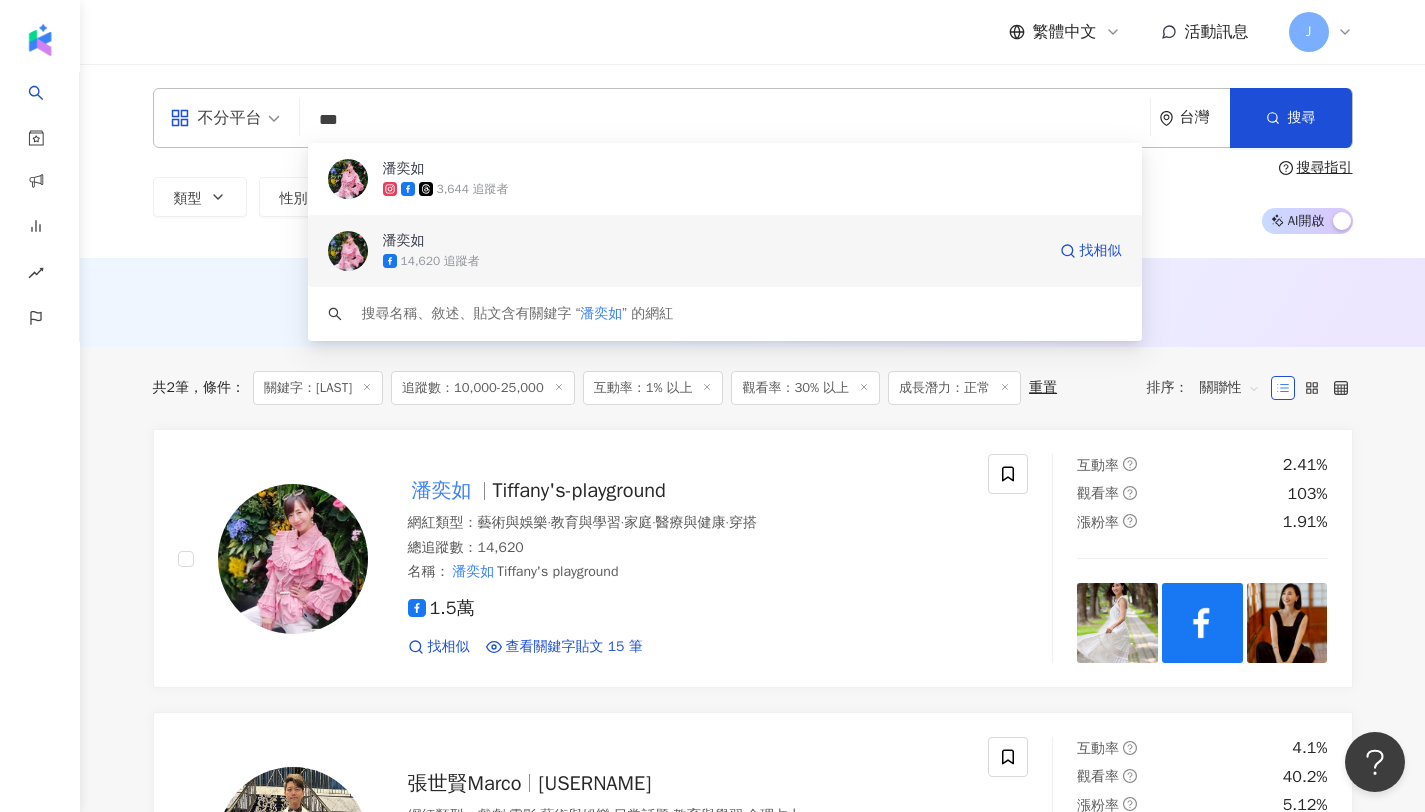 type 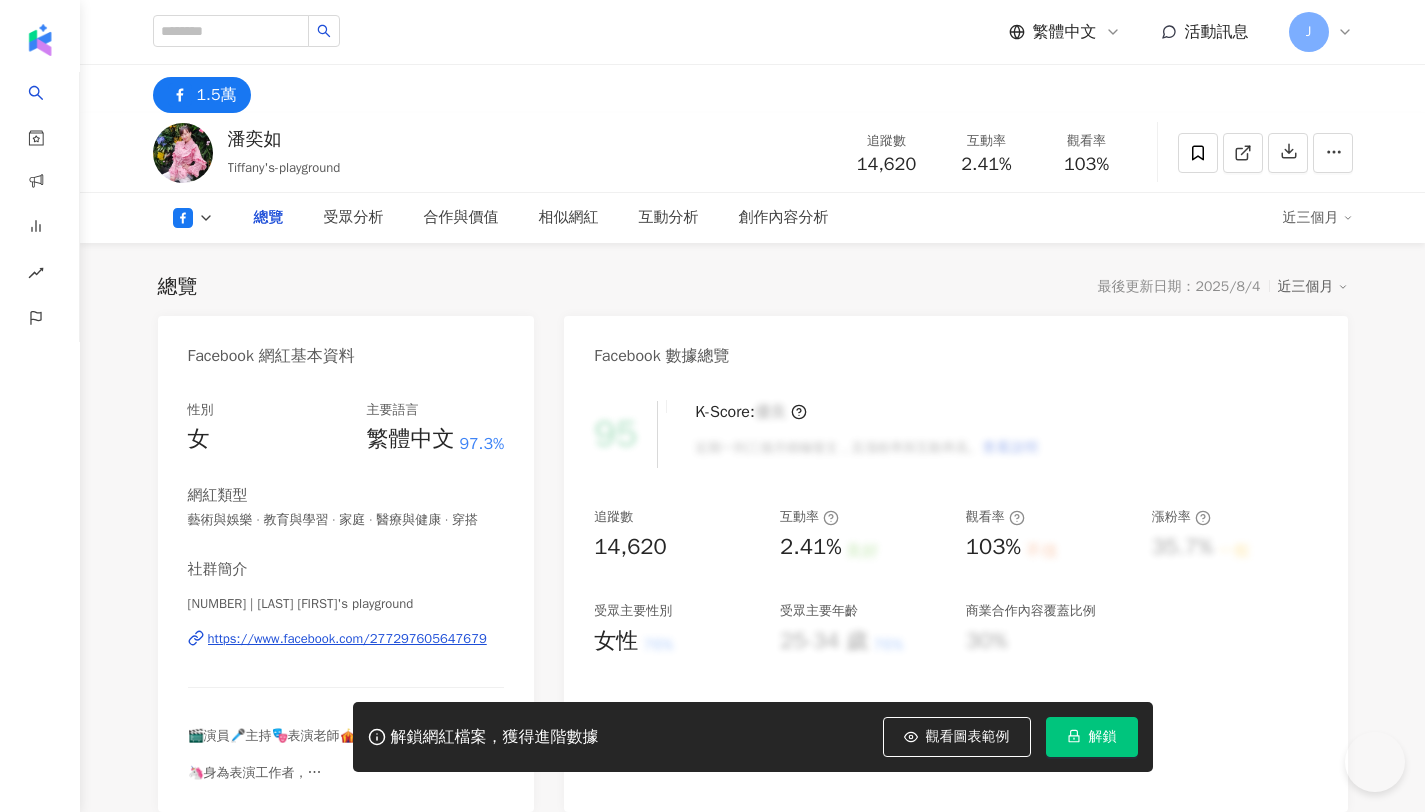 click on "解鎖" at bounding box center (1103, 737) 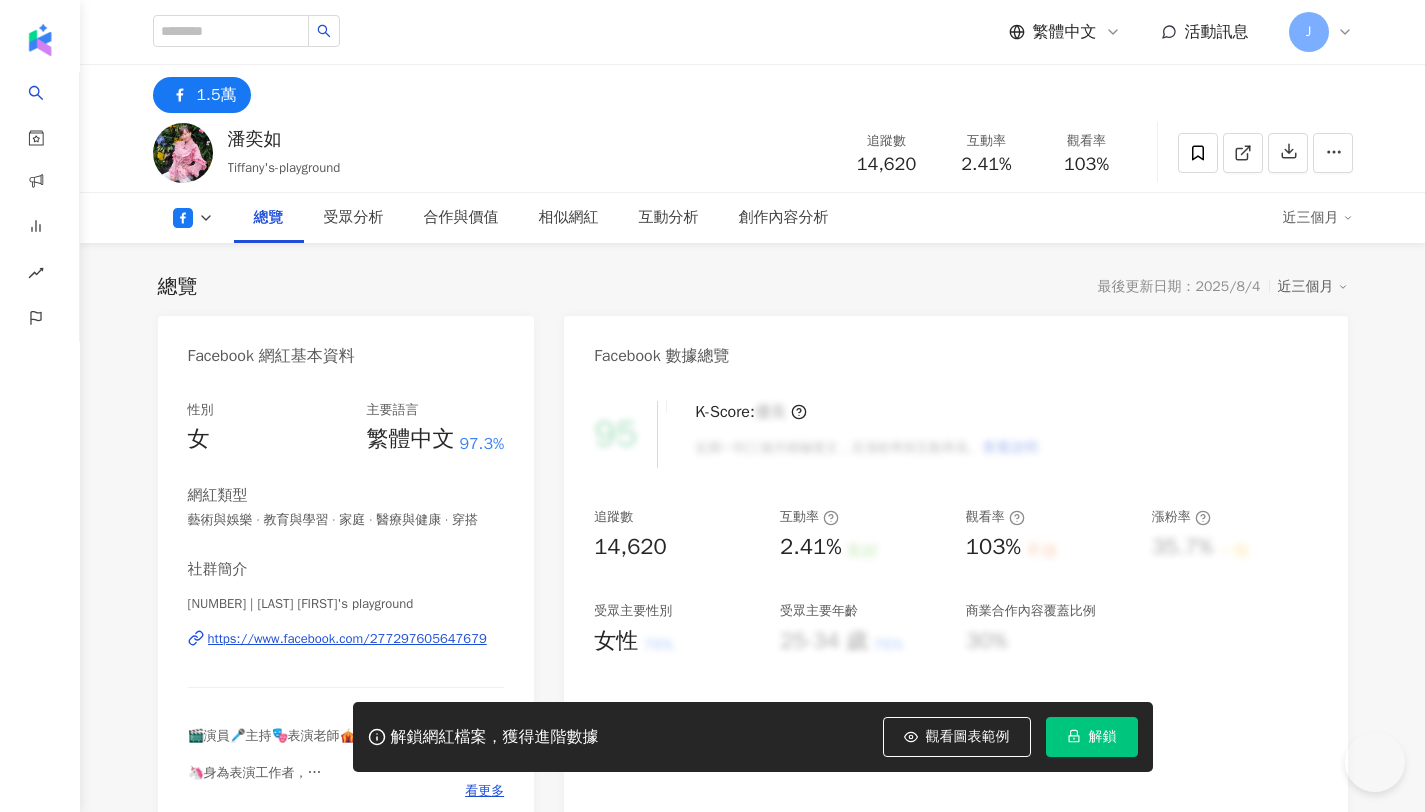 scroll, scrollTop: 0, scrollLeft: 0, axis: both 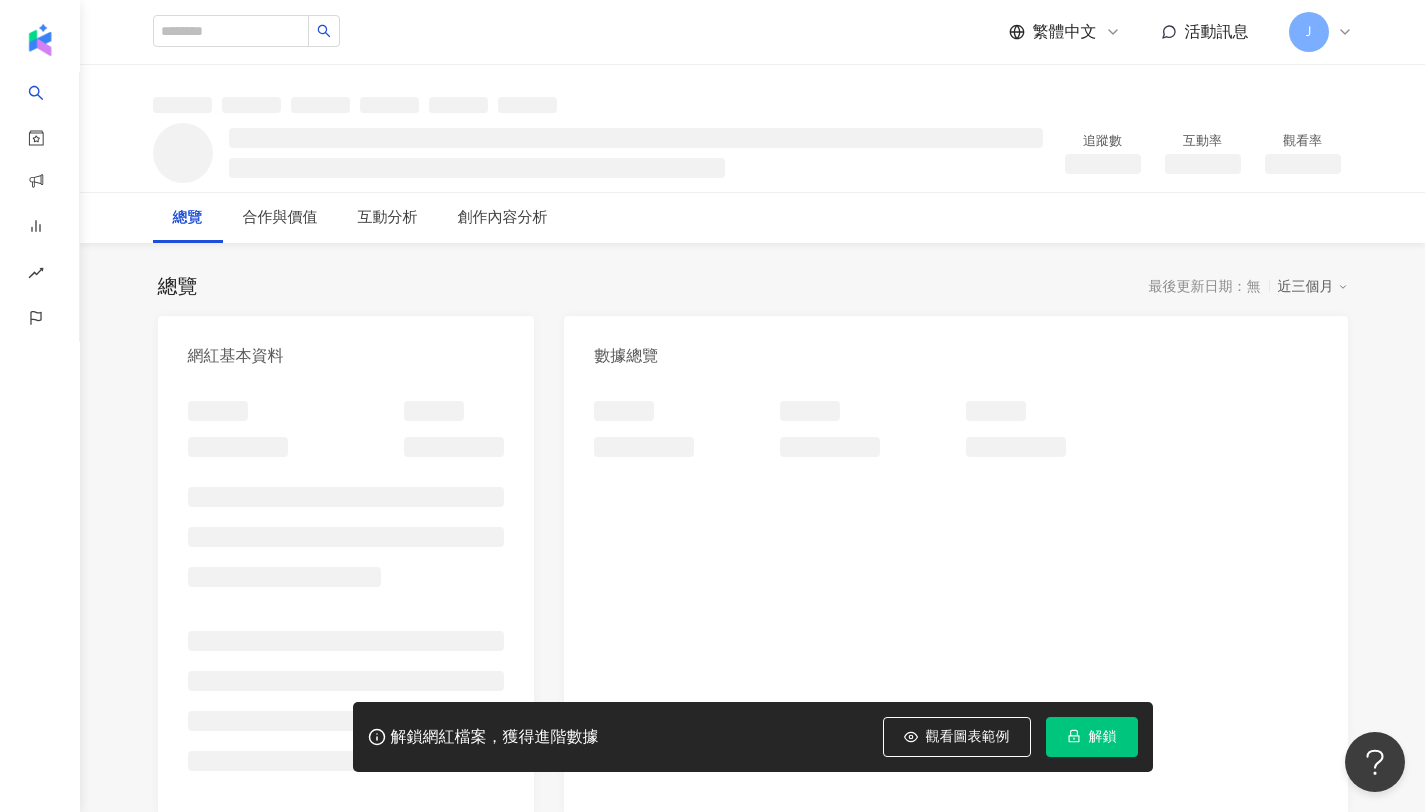click on "解鎖" at bounding box center (1103, 737) 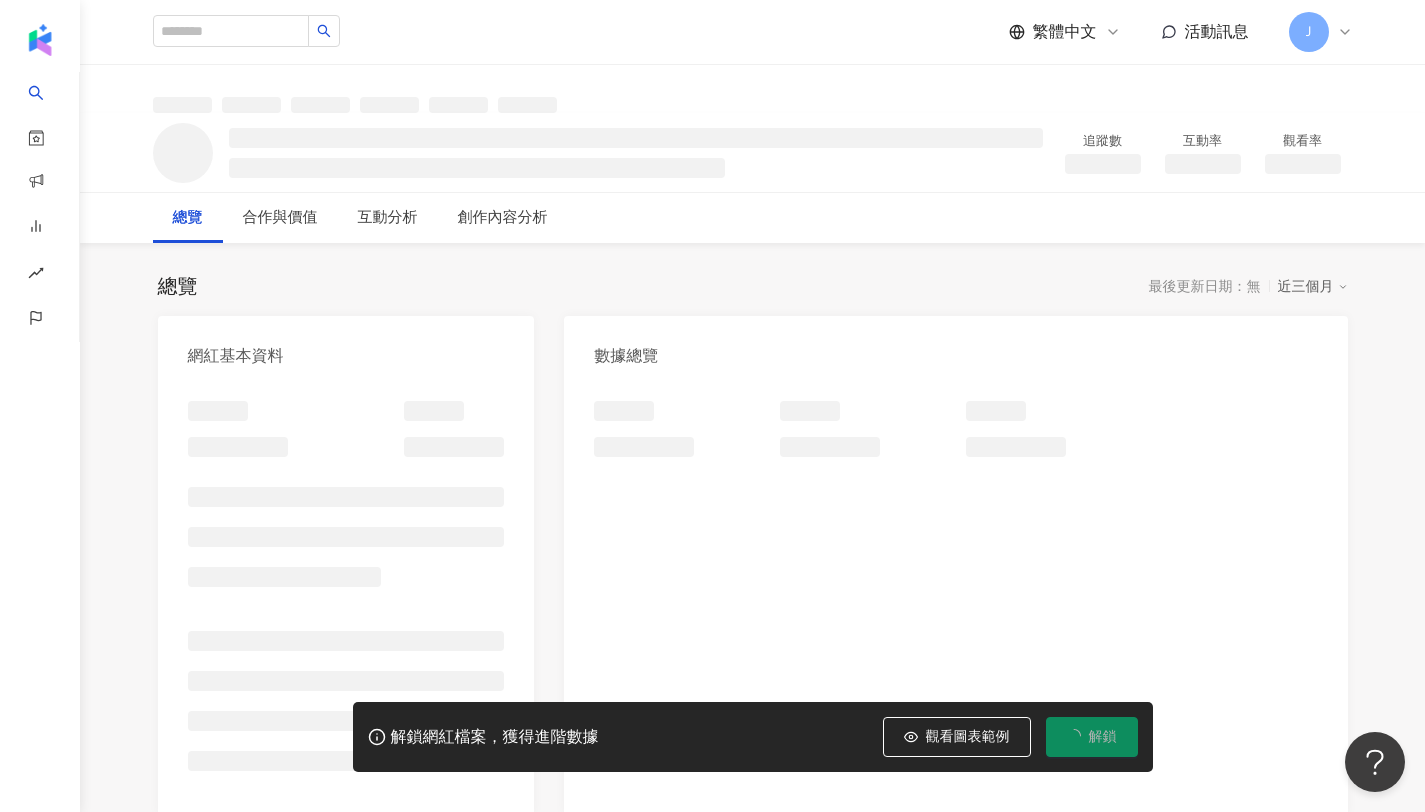 scroll, scrollTop: 0, scrollLeft: 0, axis: both 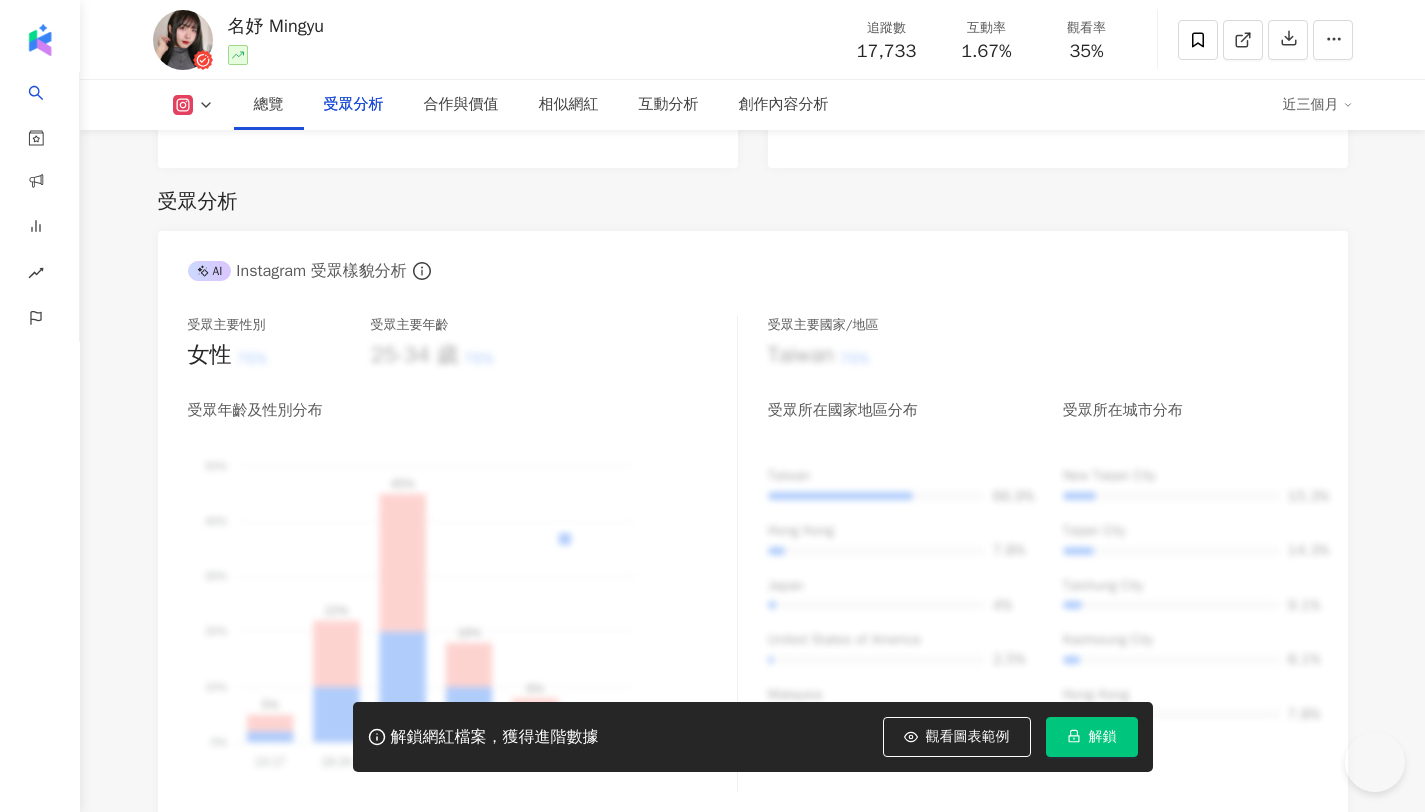 click on "解鎖" at bounding box center (1103, 737) 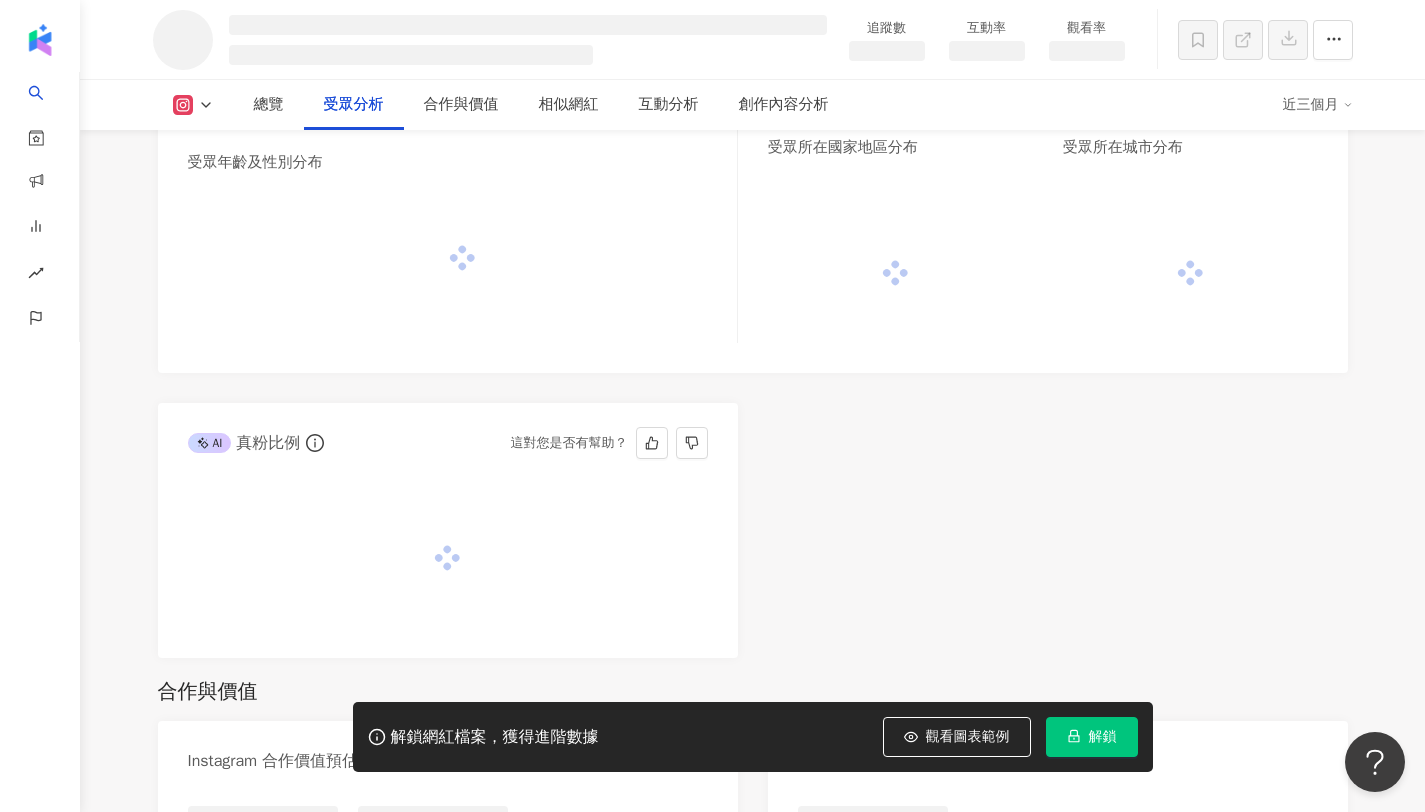 scroll, scrollTop: 1725, scrollLeft: 0, axis: vertical 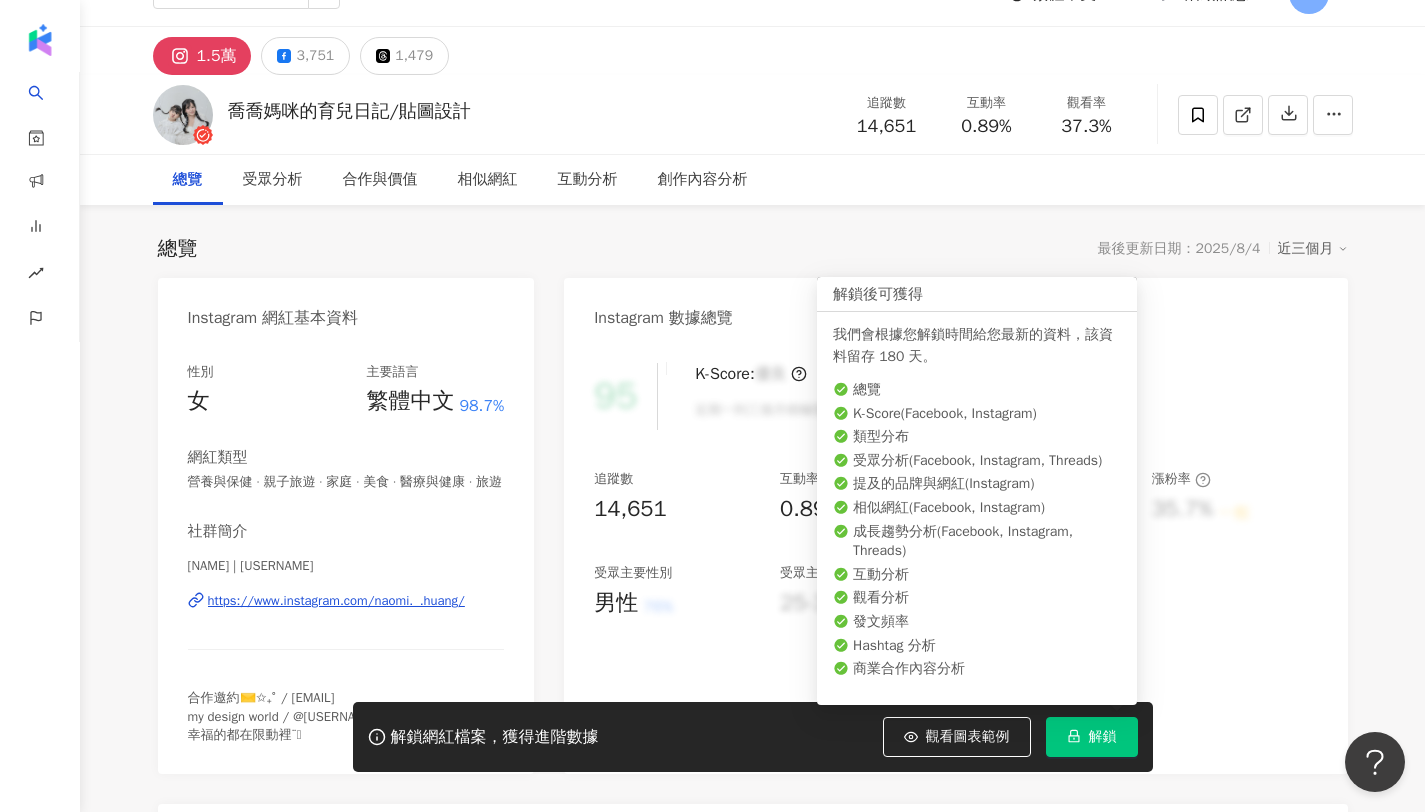 click on "解鎖" at bounding box center [1103, 737] 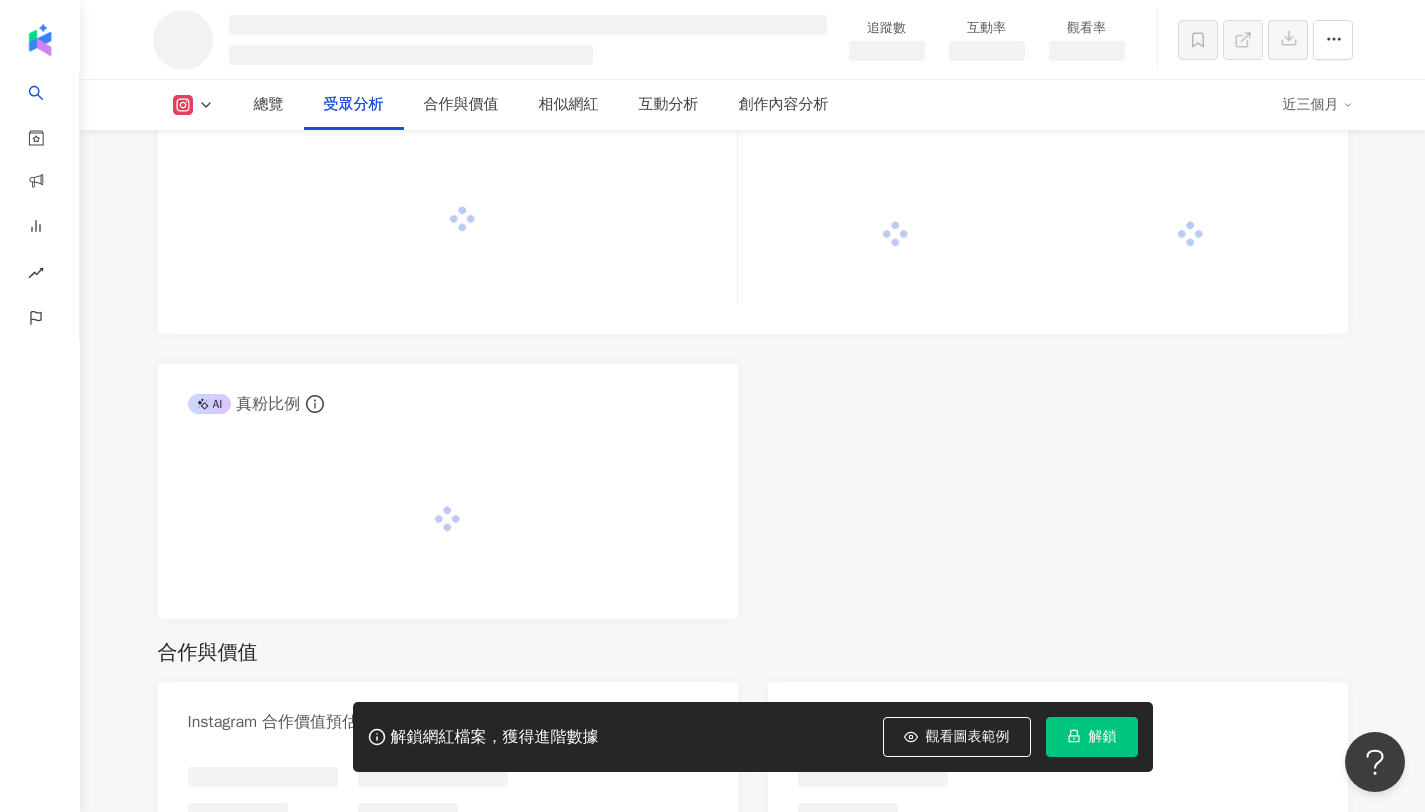 scroll, scrollTop: 1727, scrollLeft: 0, axis: vertical 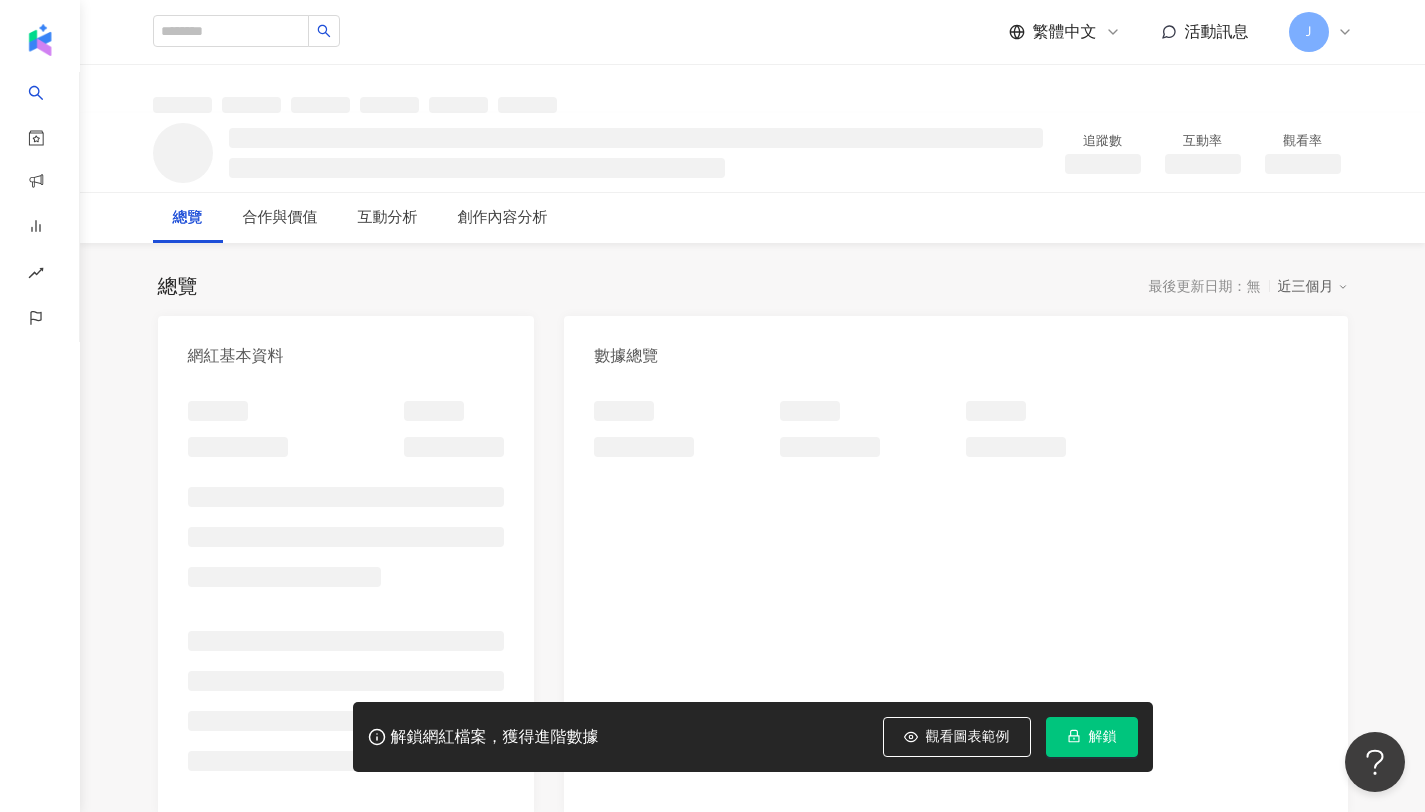 click 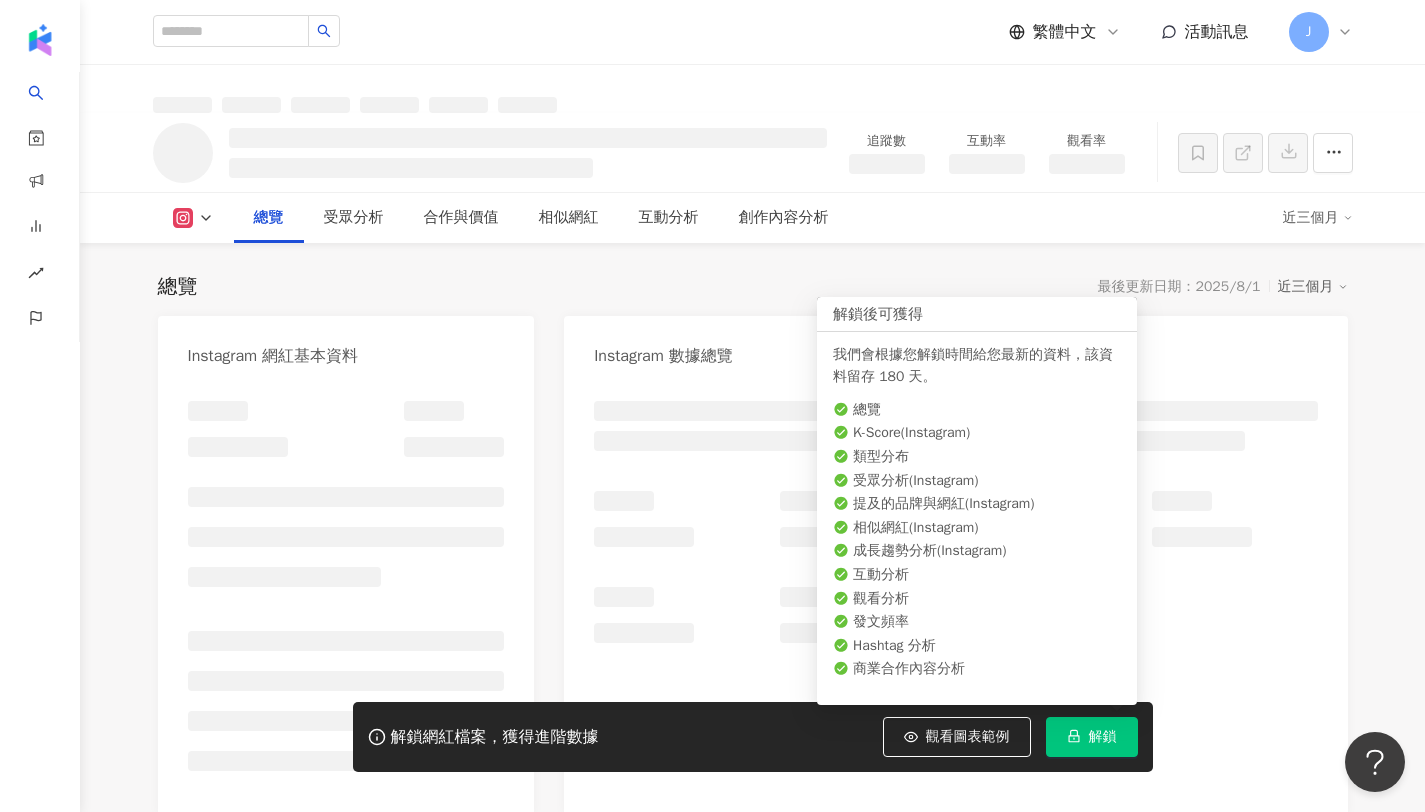 scroll, scrollTop: 584, scrollLeft: 0, axis: vertical 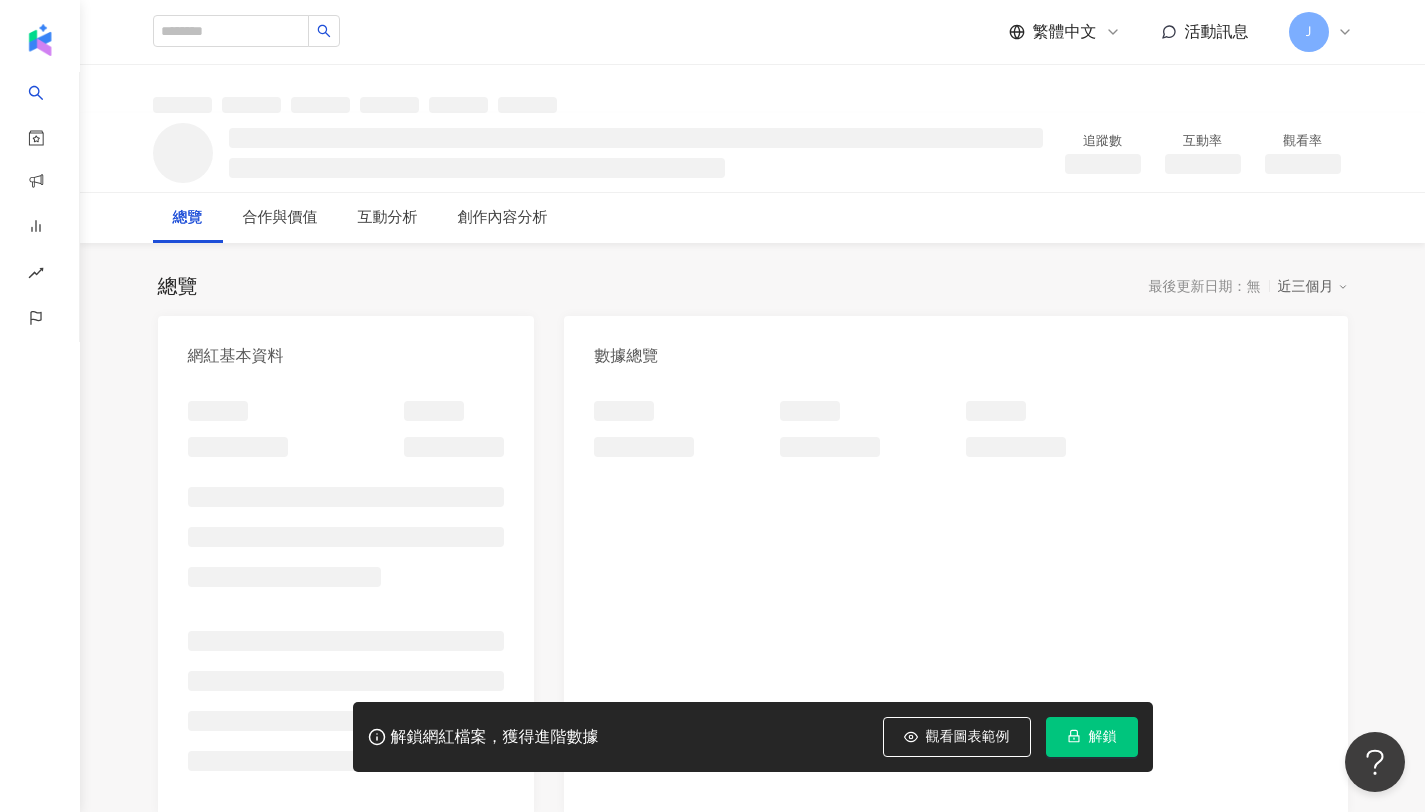 click on "解鎖" at bounding box center [1103, 737] 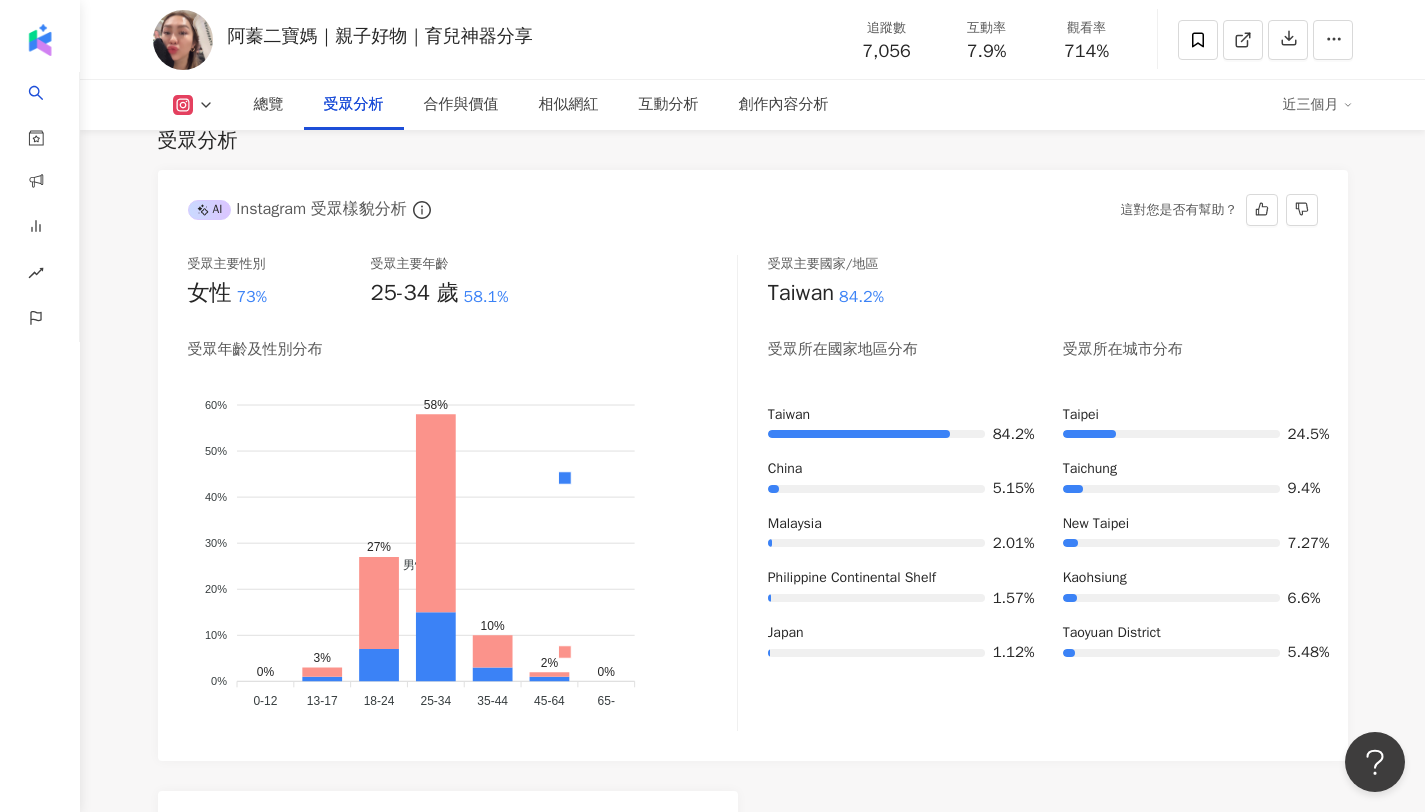 scroll, scrollTop: 1763, scrollLeft: 0, axis: vertical 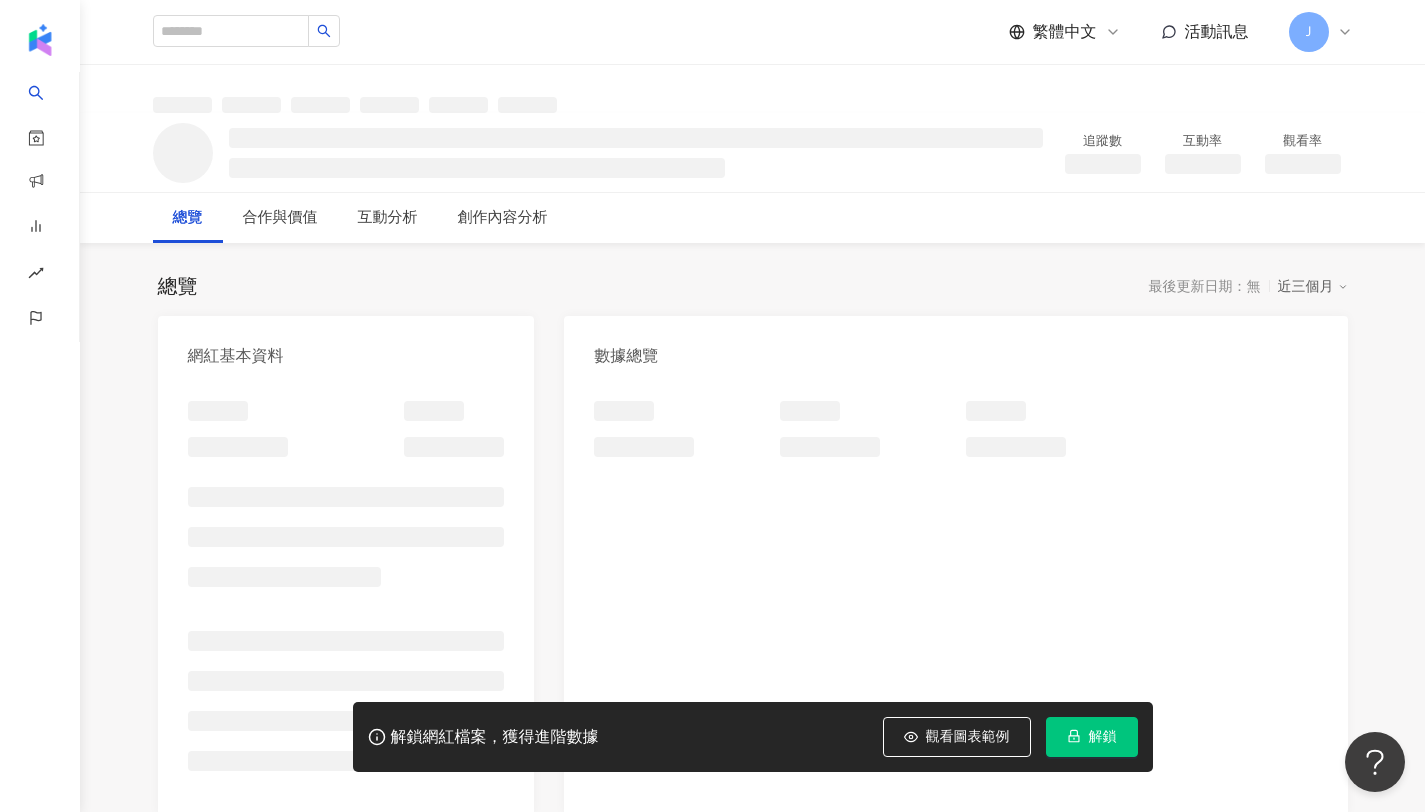 click 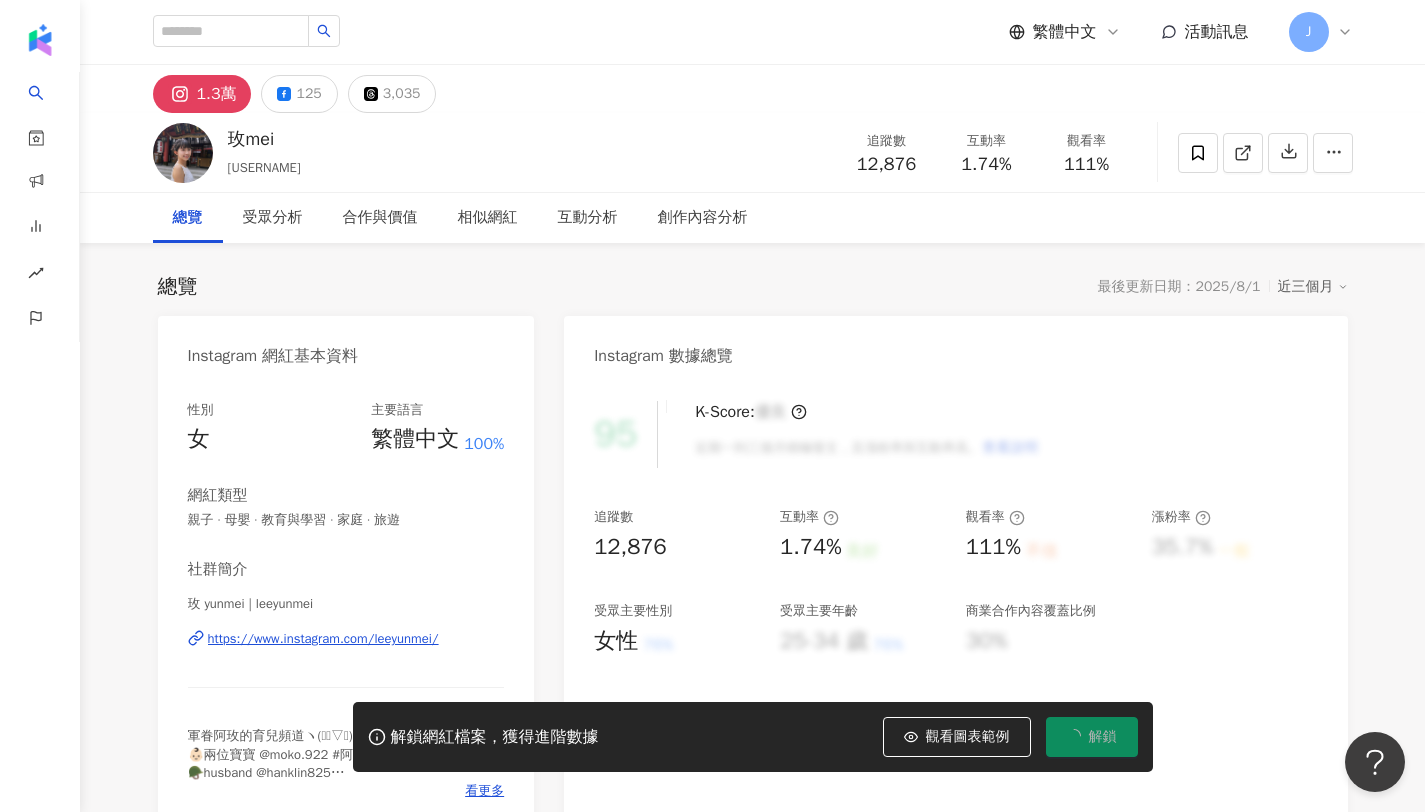 click on "解鎖" at bounding box center [1103, 737] 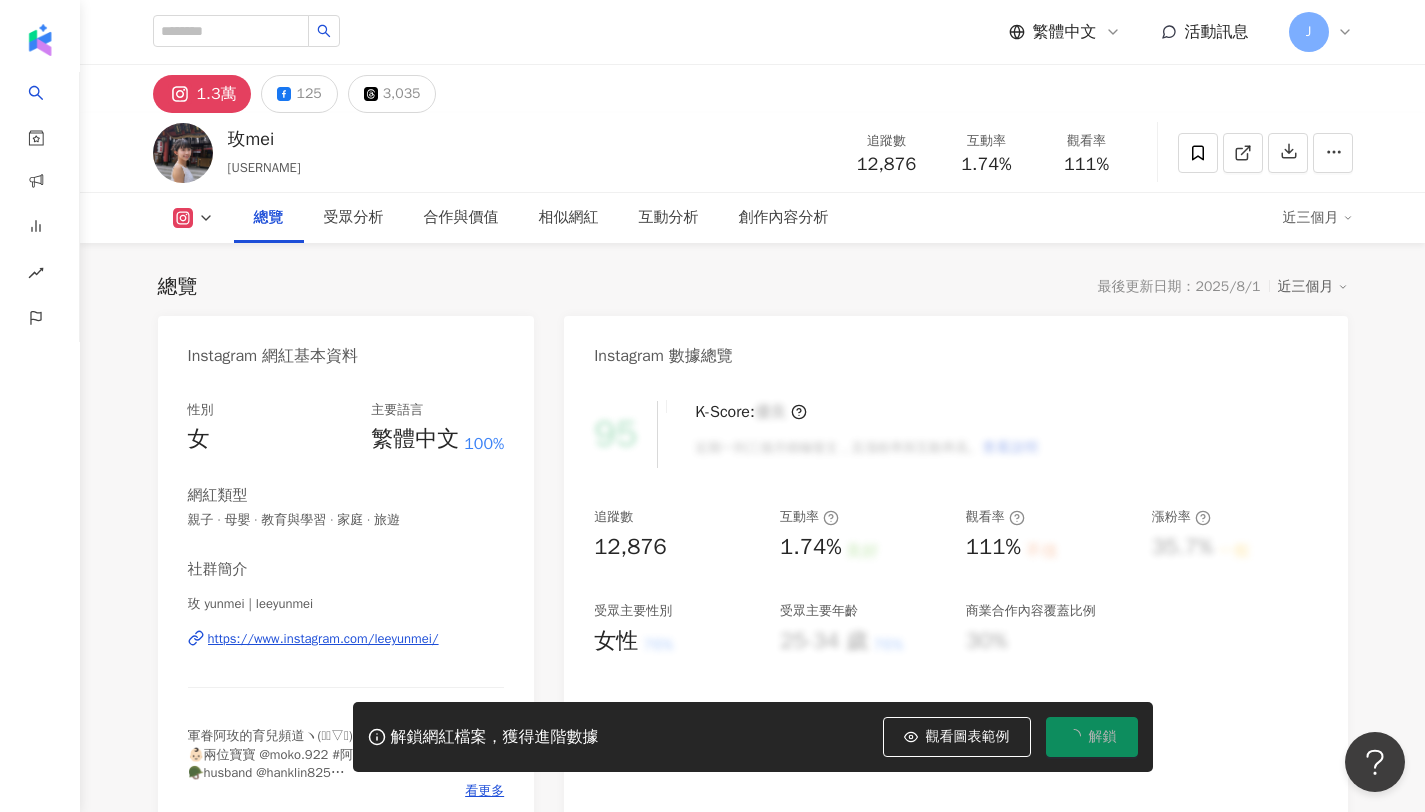 scroll, scrollTop: 123, scrollLeft: 0, axis: vertical 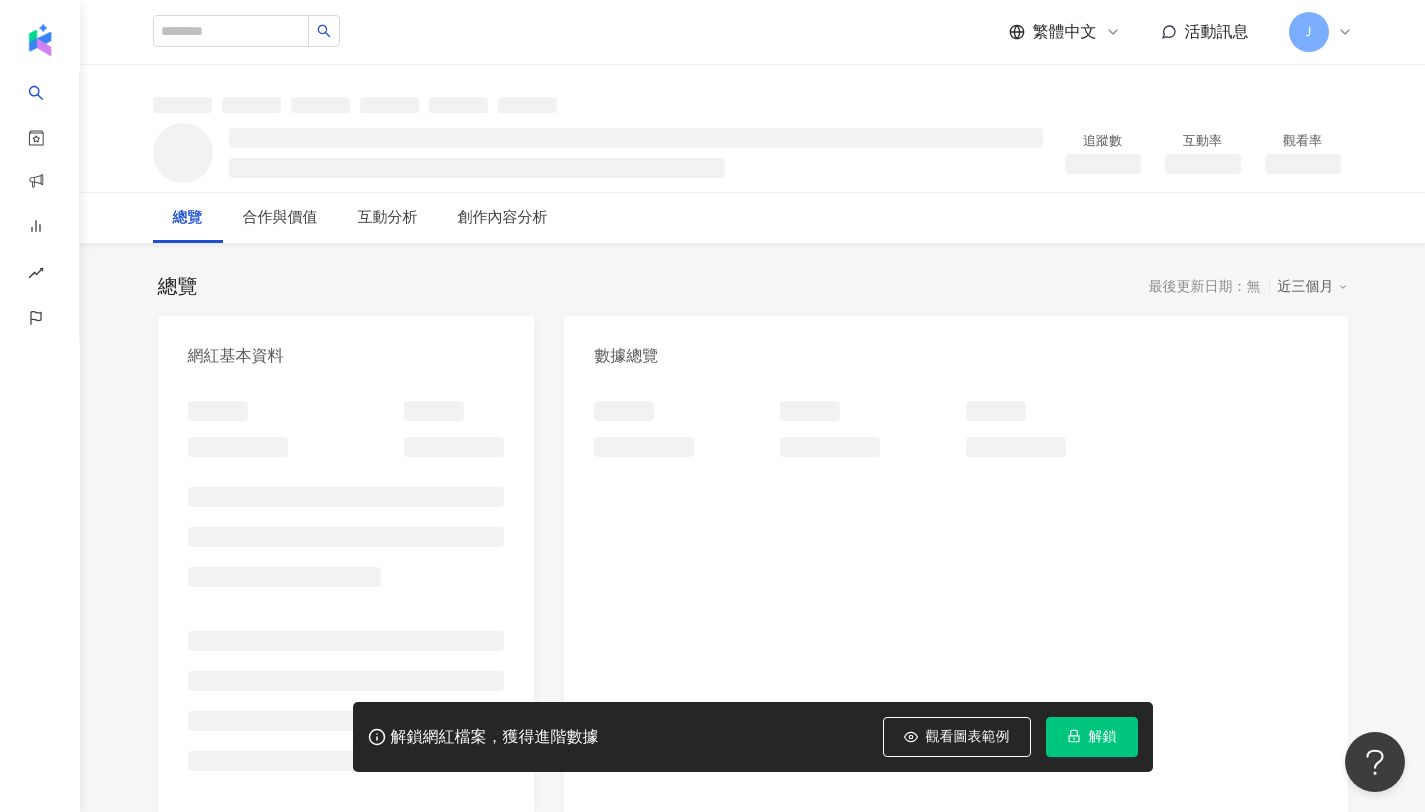 click on "解鎖" at bounding box center [1103, 737] 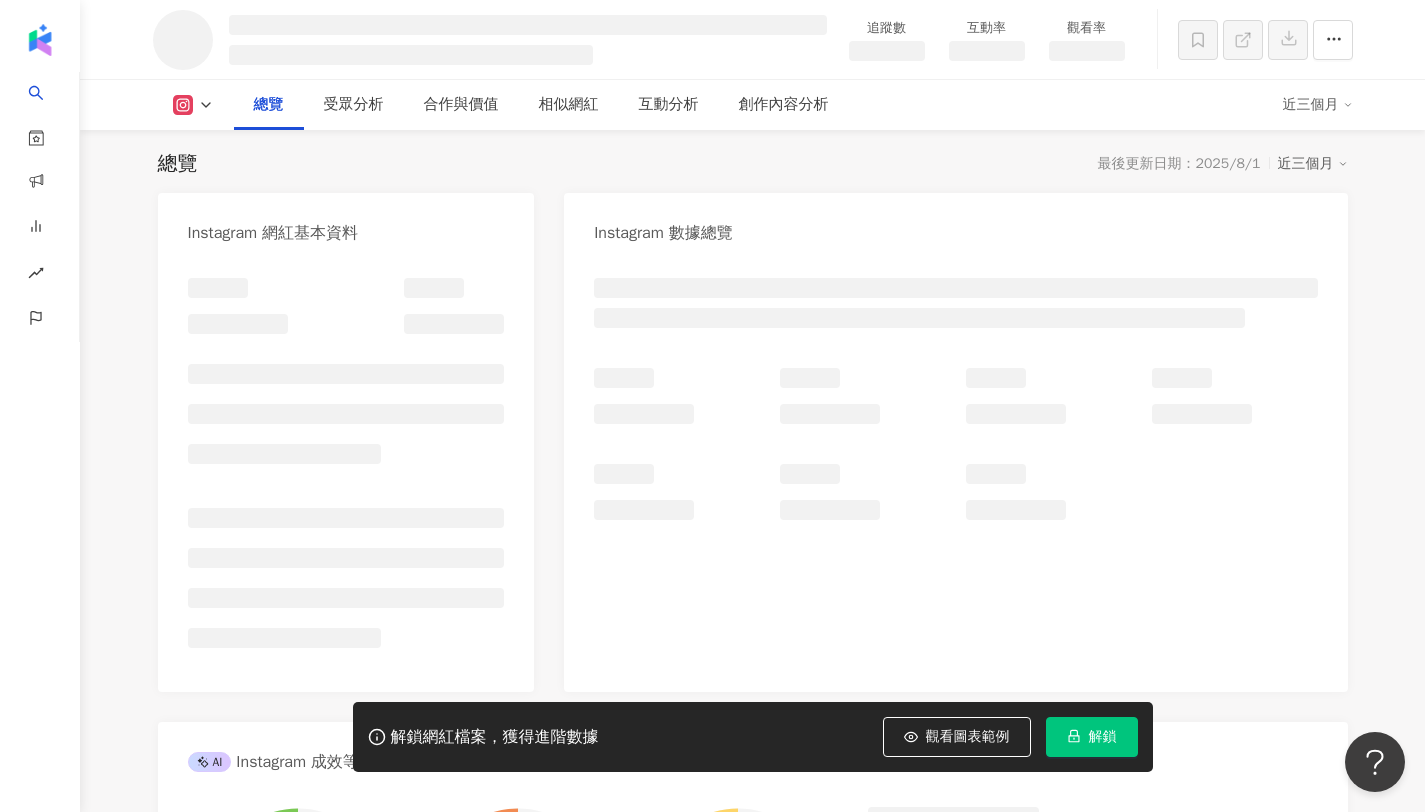 scroll, scrollTop: 1183, scrollLeft: 0, axis: vertical 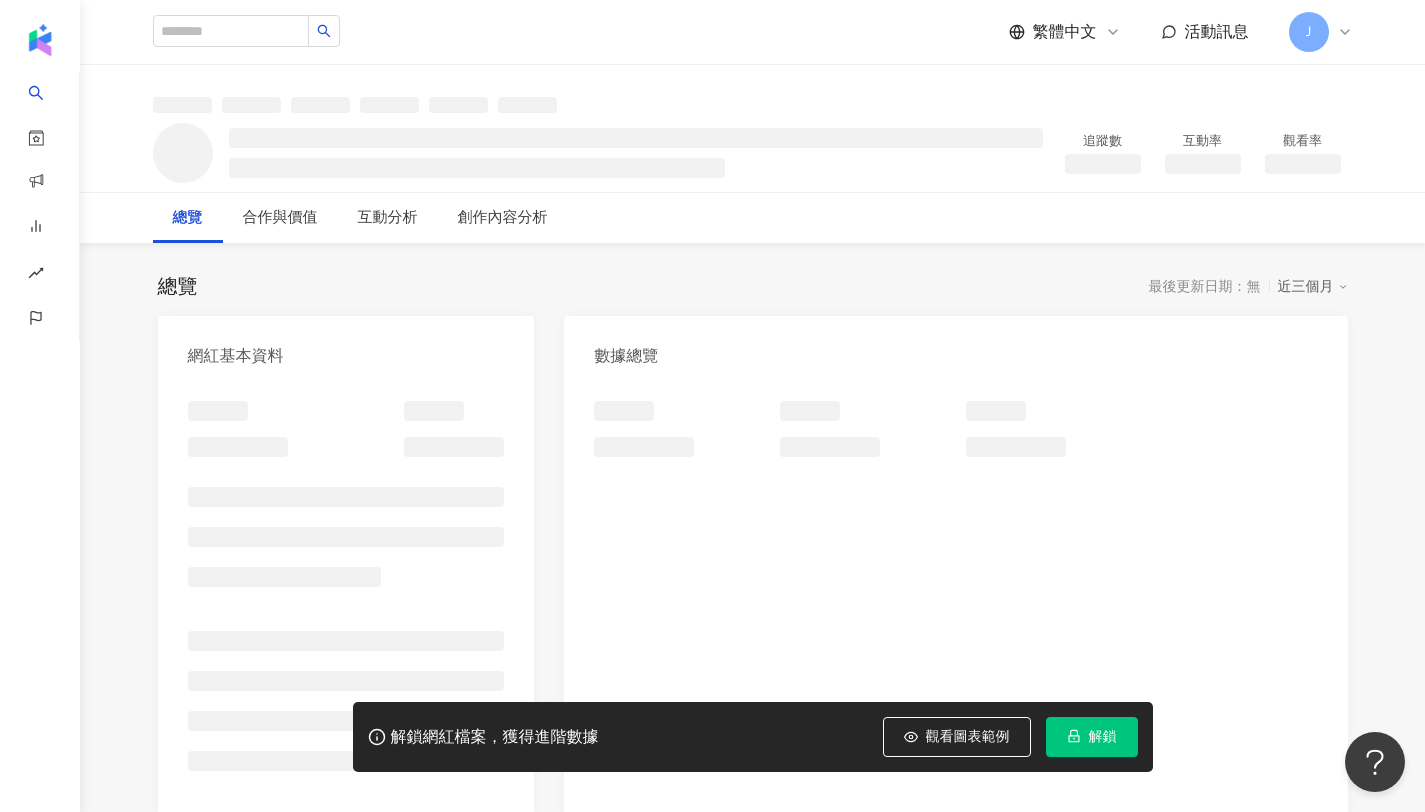 click on "解鎖" at bounding box center [1103, 737] 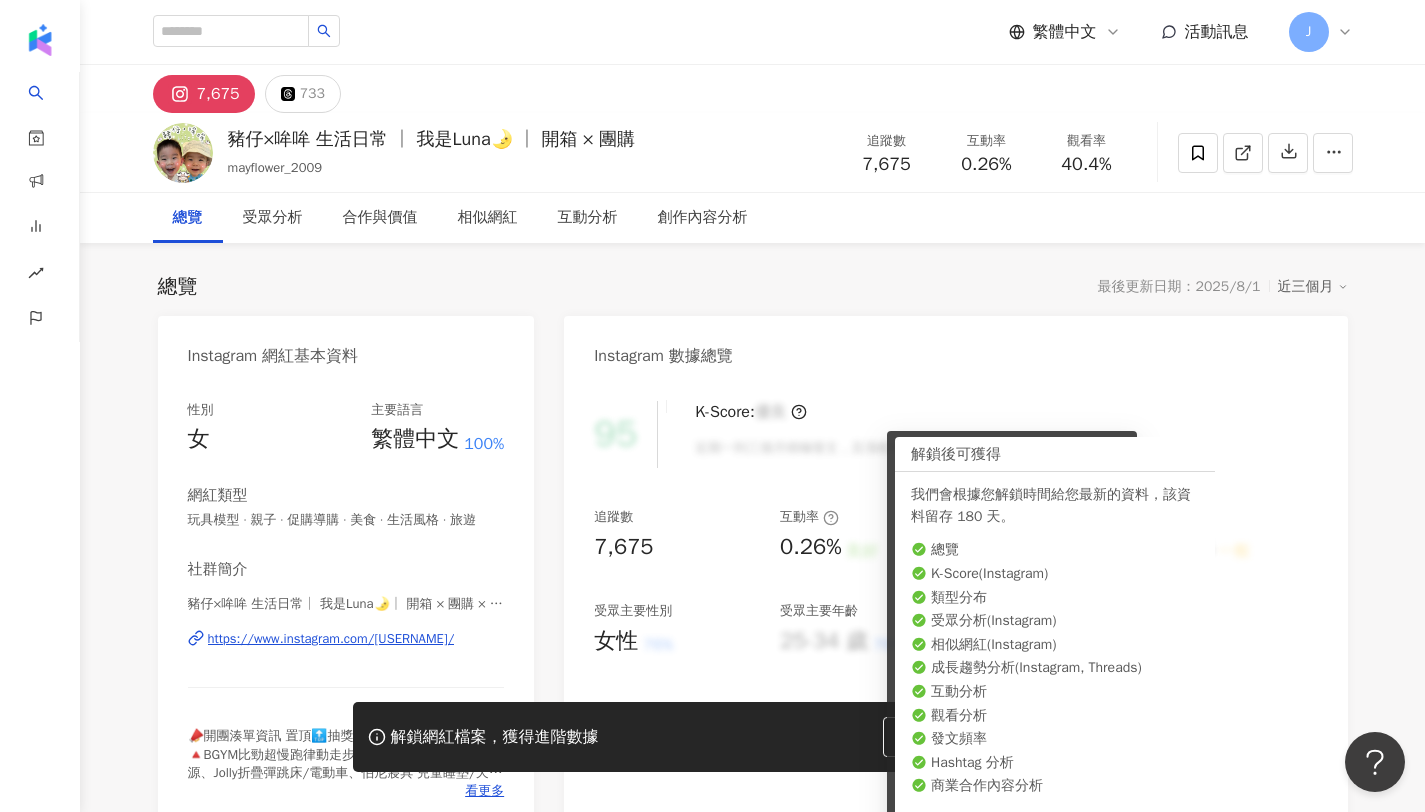 click on "解鎖" at bounding box center (1092, 737) 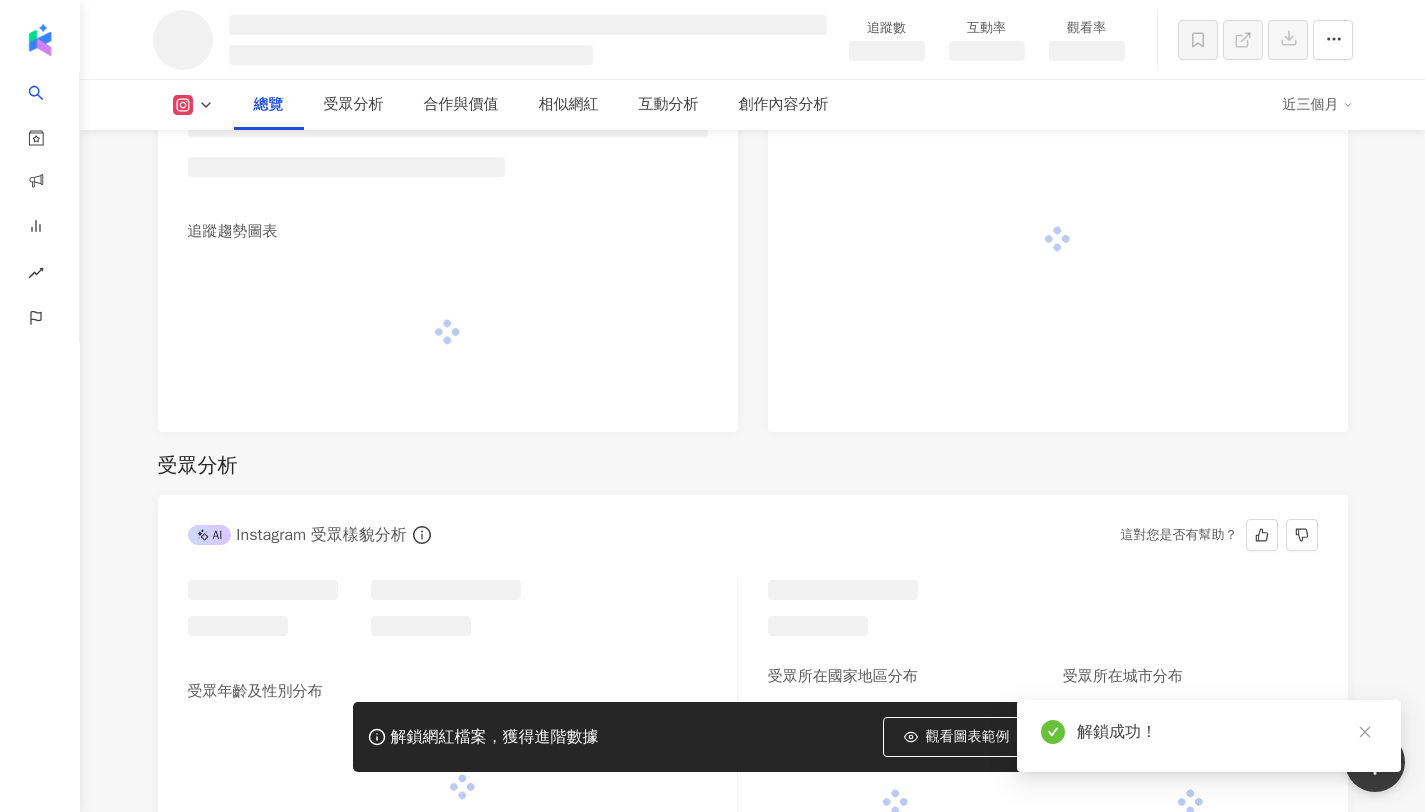 scroll, scrollTop: 1436, scrollLeft: 0, axis: vertical 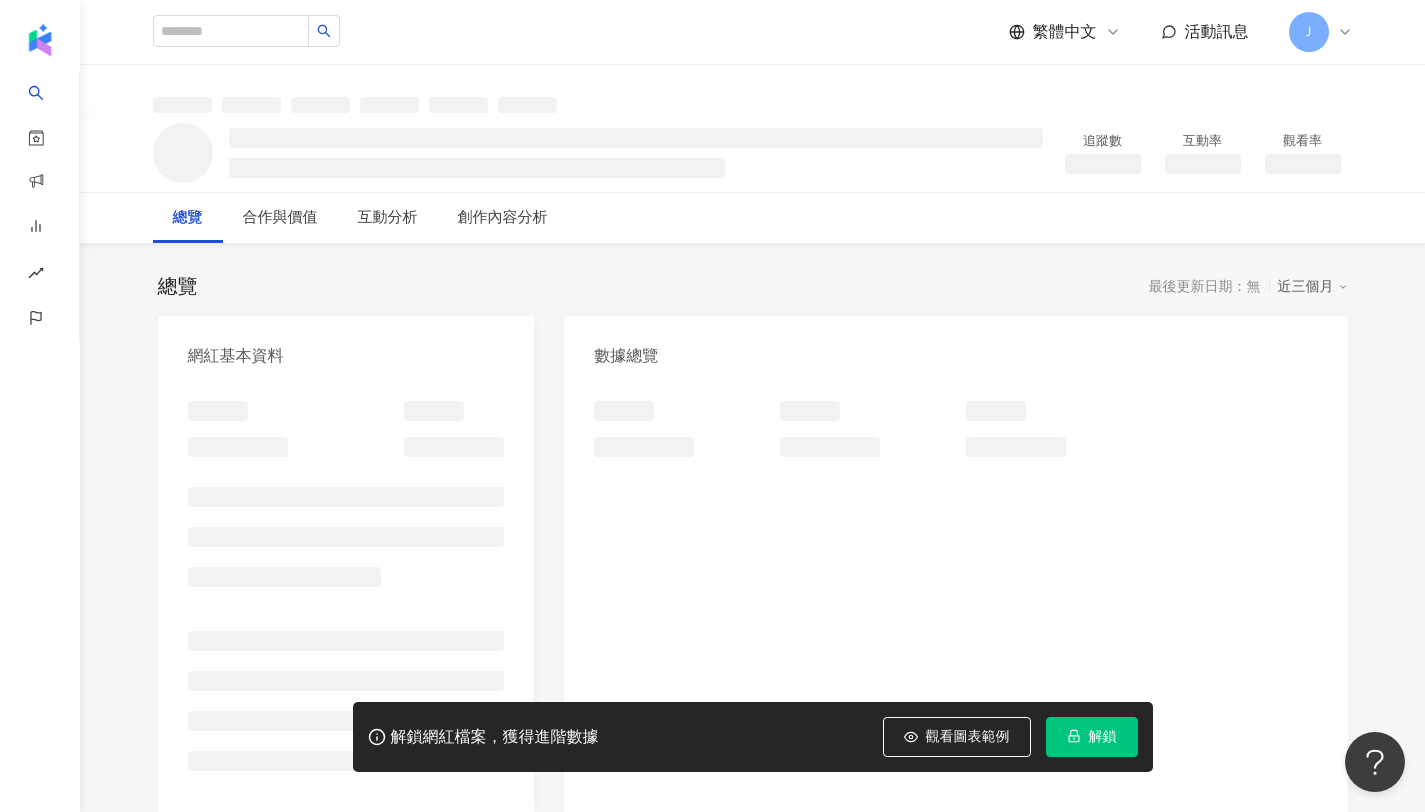 click on "解鎖" at bounding box center [1103, 737] 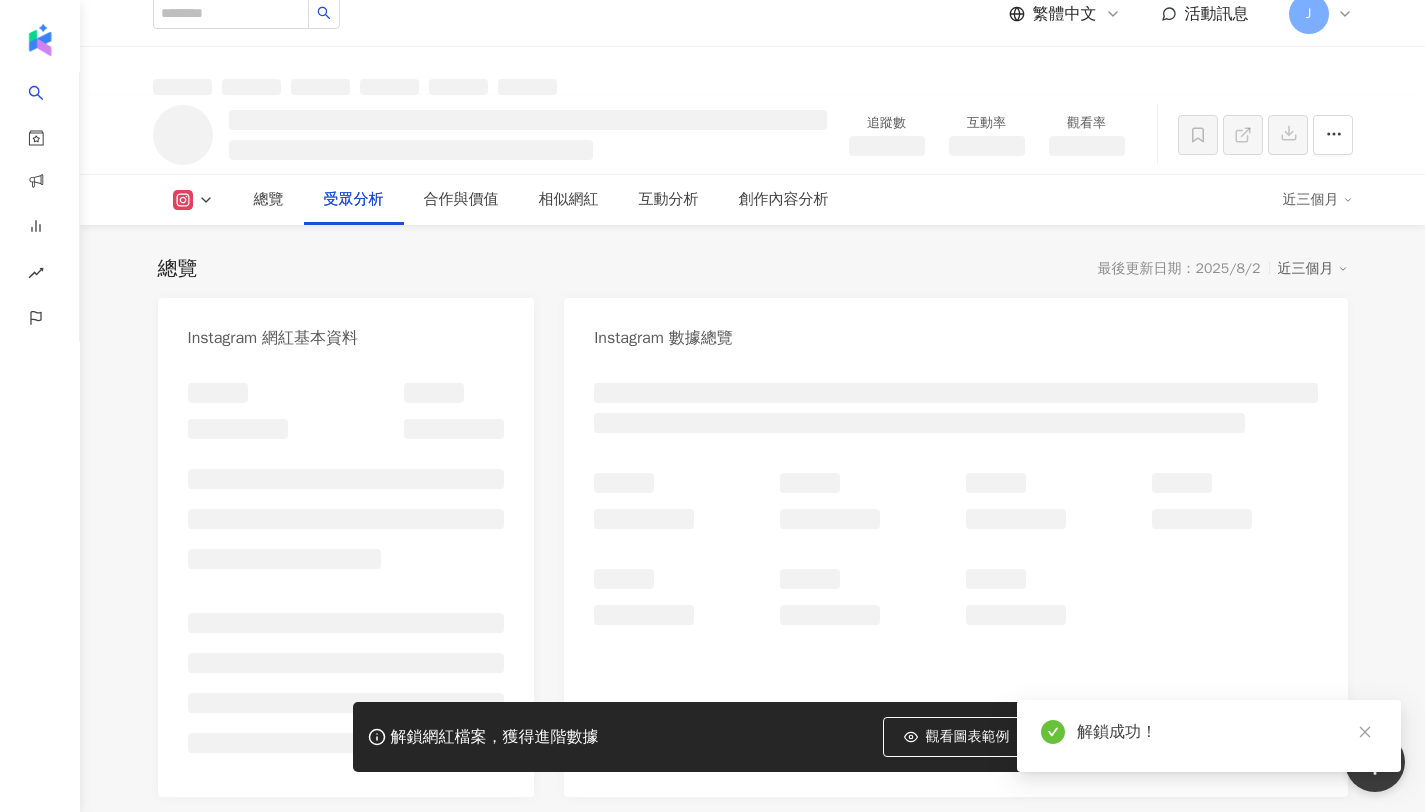 scroll, scrollTop: 1884, scrollLeft: 0, axis: vertical 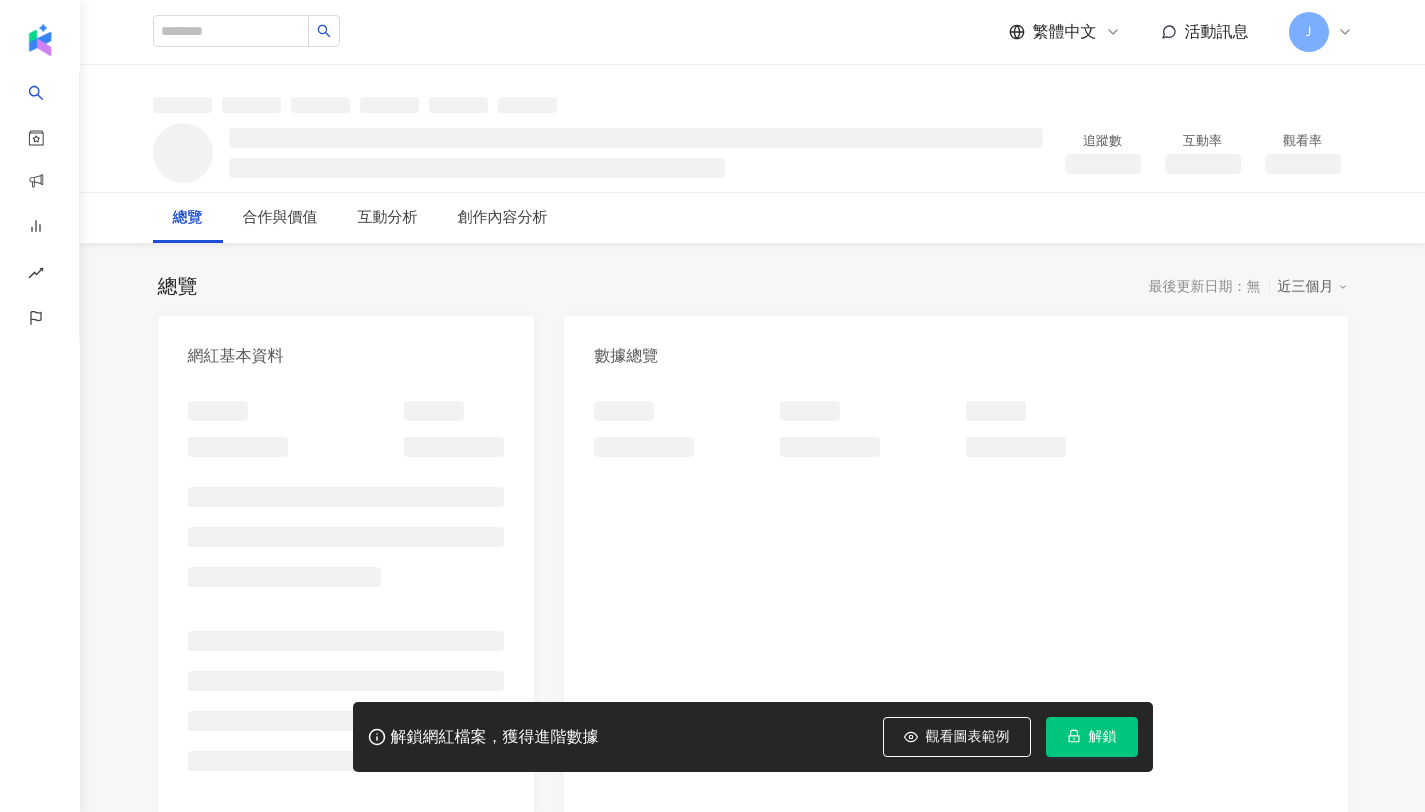click on "解鎖" at bounding box center [1103, 737] 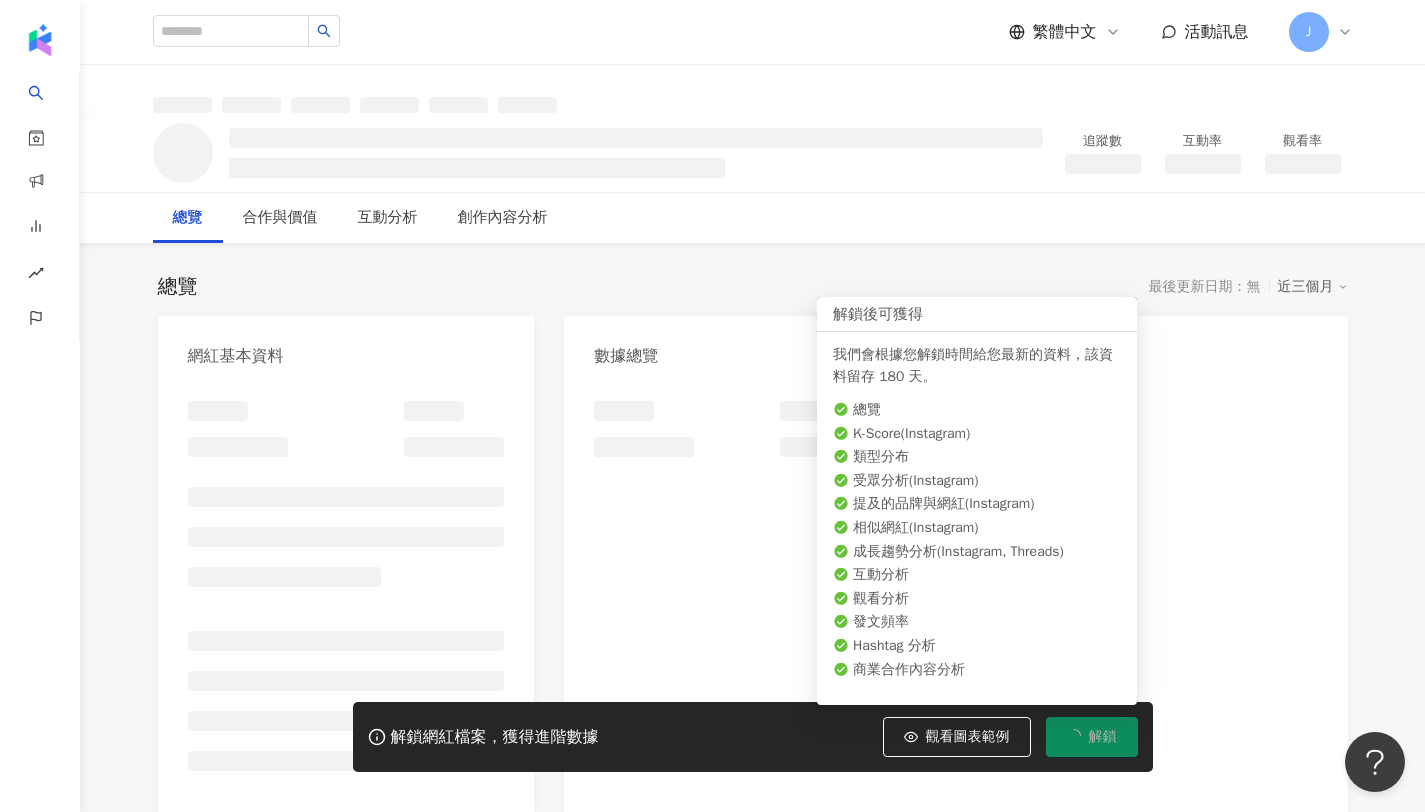 scroll, scrollTop: 0, scrollLeft: 0, axis: both 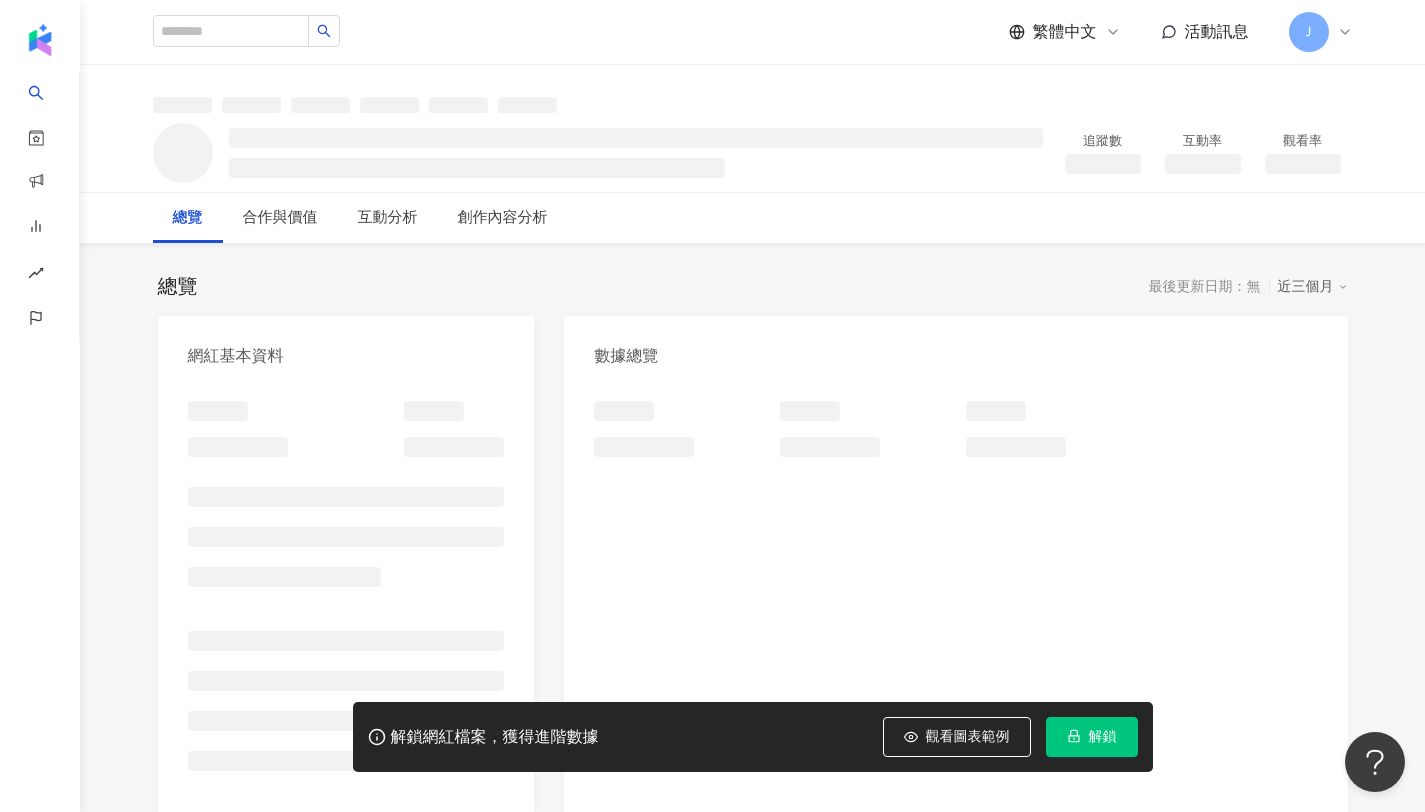 click on "解鎖" at bounding box center [1103, 737] 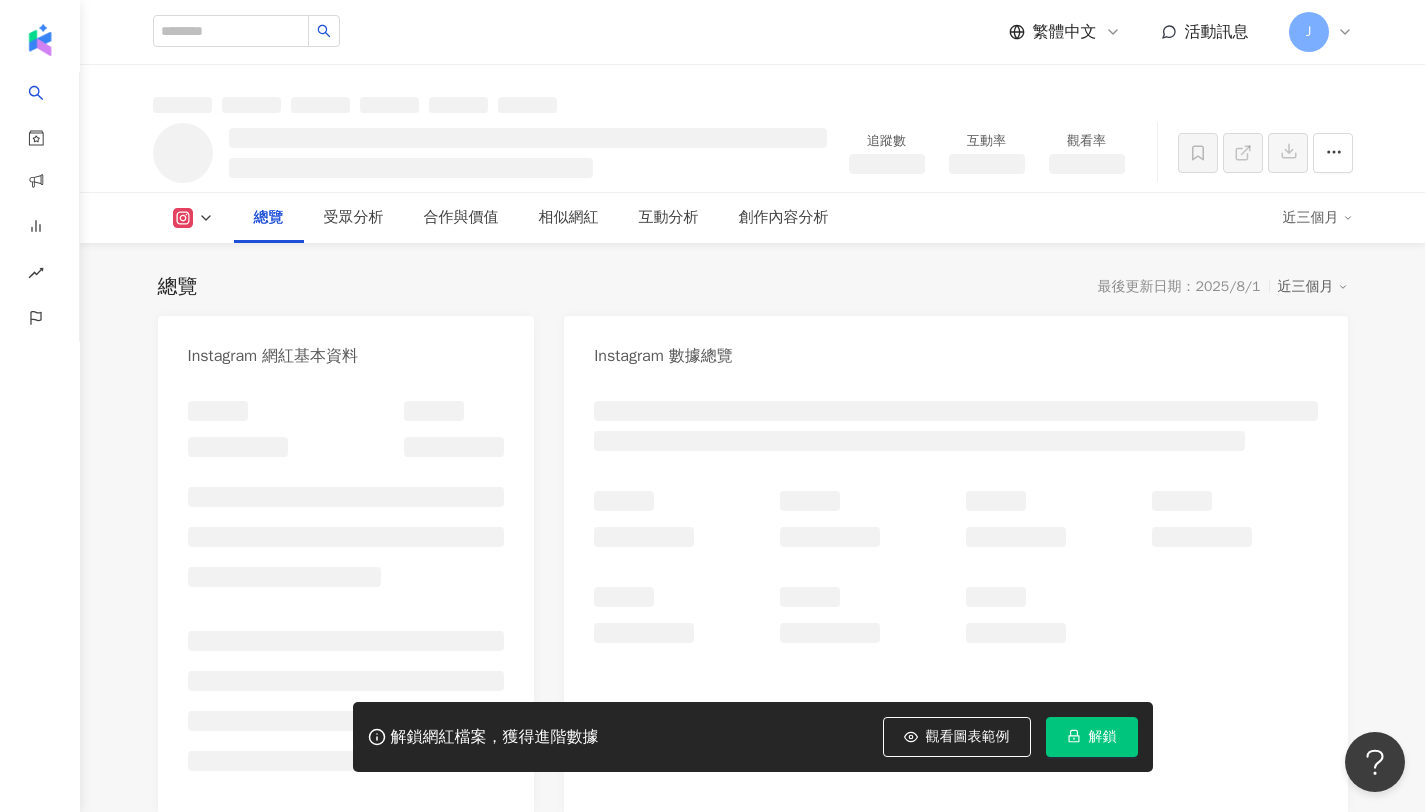 scroll, scrollTop: 1265, scrollLeft: 0, axis: vertical 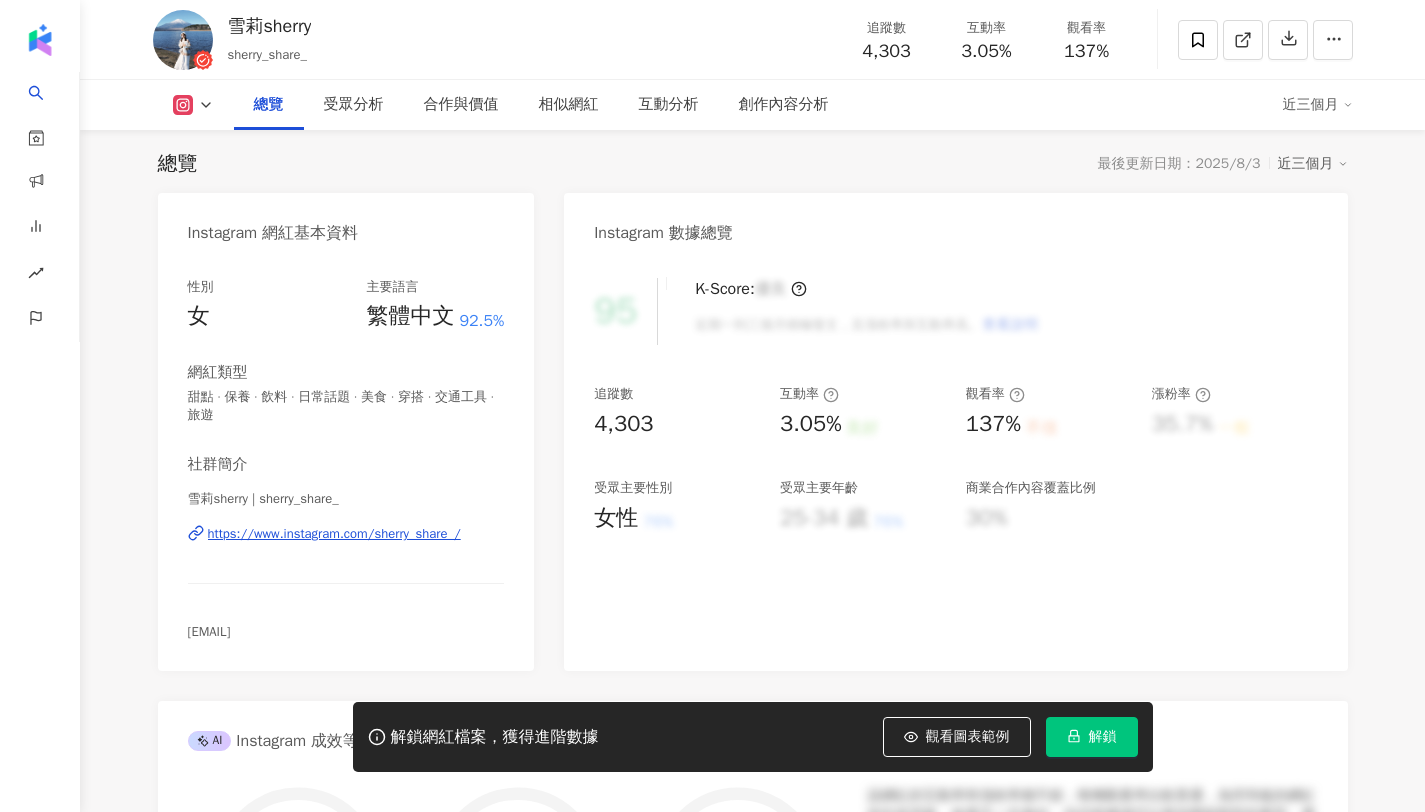 click on "解鎖" at bounding box center [1092, 737] 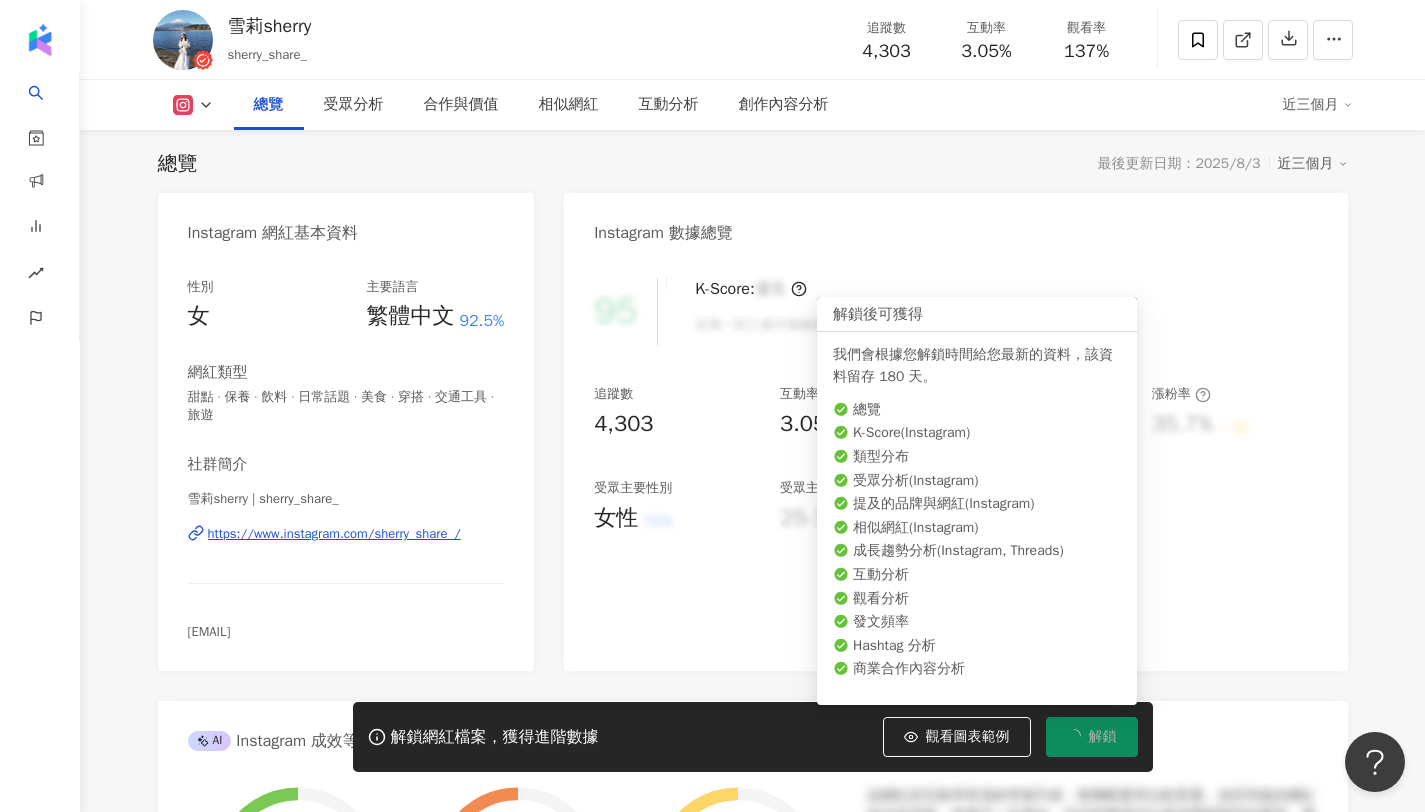scroll, scrollTop: 0, scrollLeft: 0, axis: both 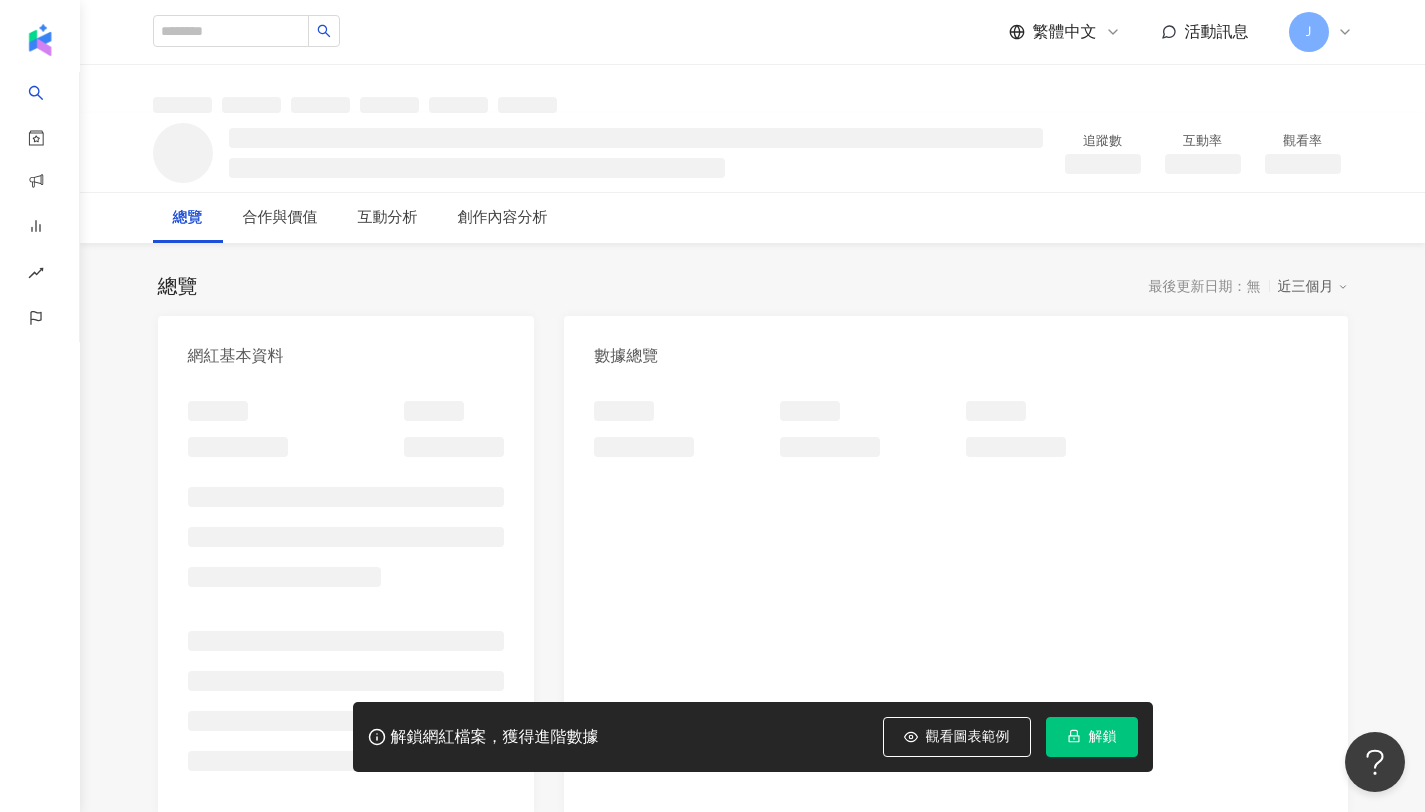 click on "解鎖" at bounding box center [1092, 737] 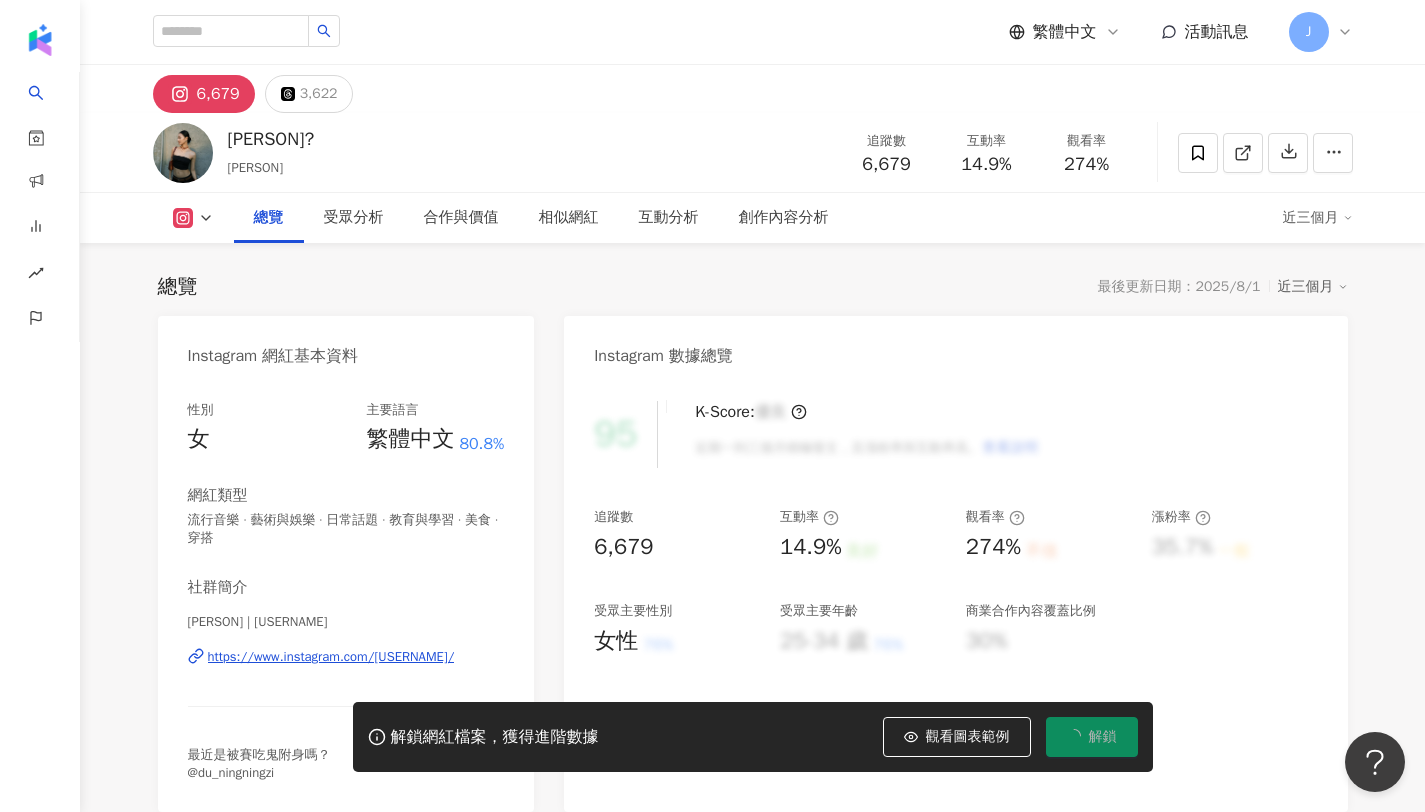 scroll, scrollTop: 123, scrollLeft: 0, axis: vertical 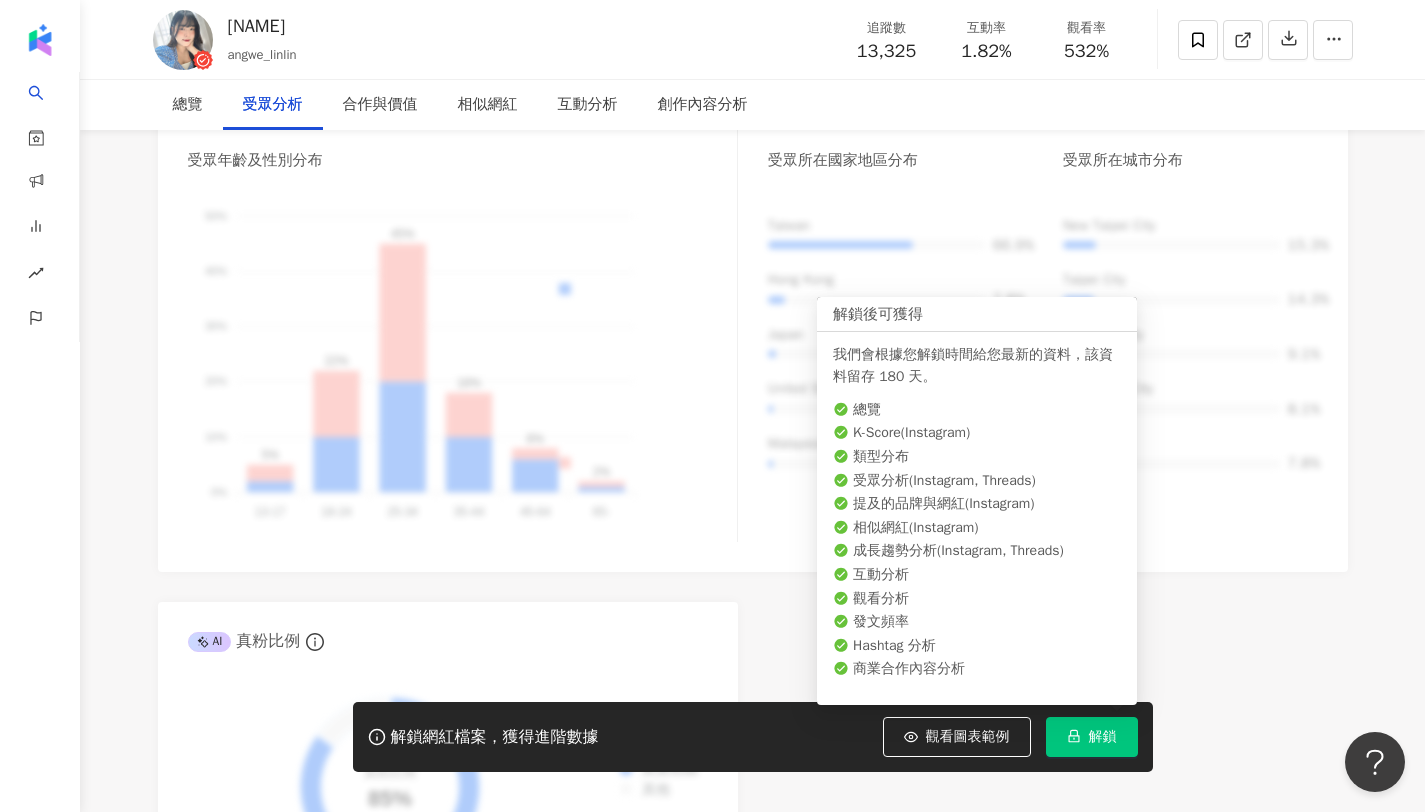 click on "解鎖" at bounding box center [1103, 737] 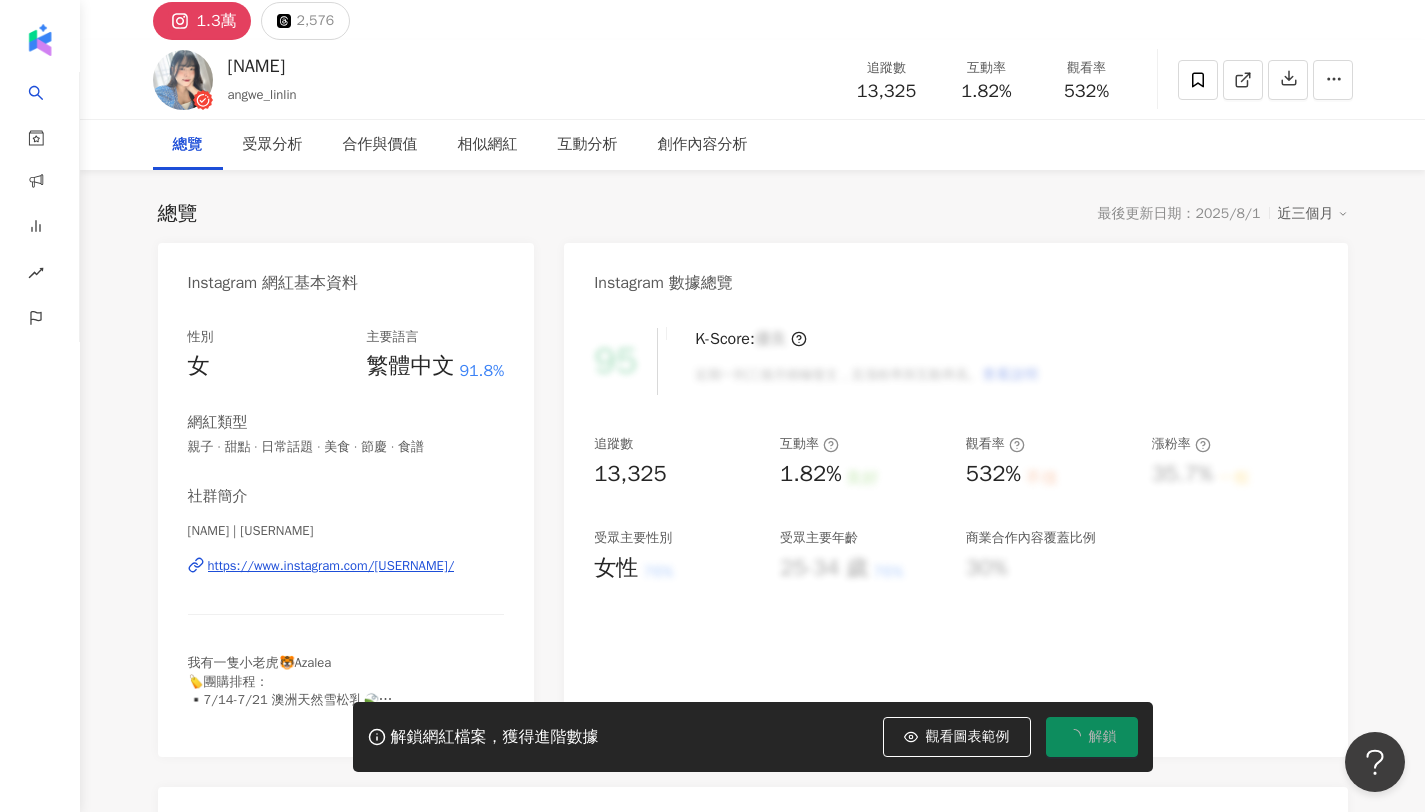 scroll, scrollTop: 0, scrollLeft: 0, axis: both 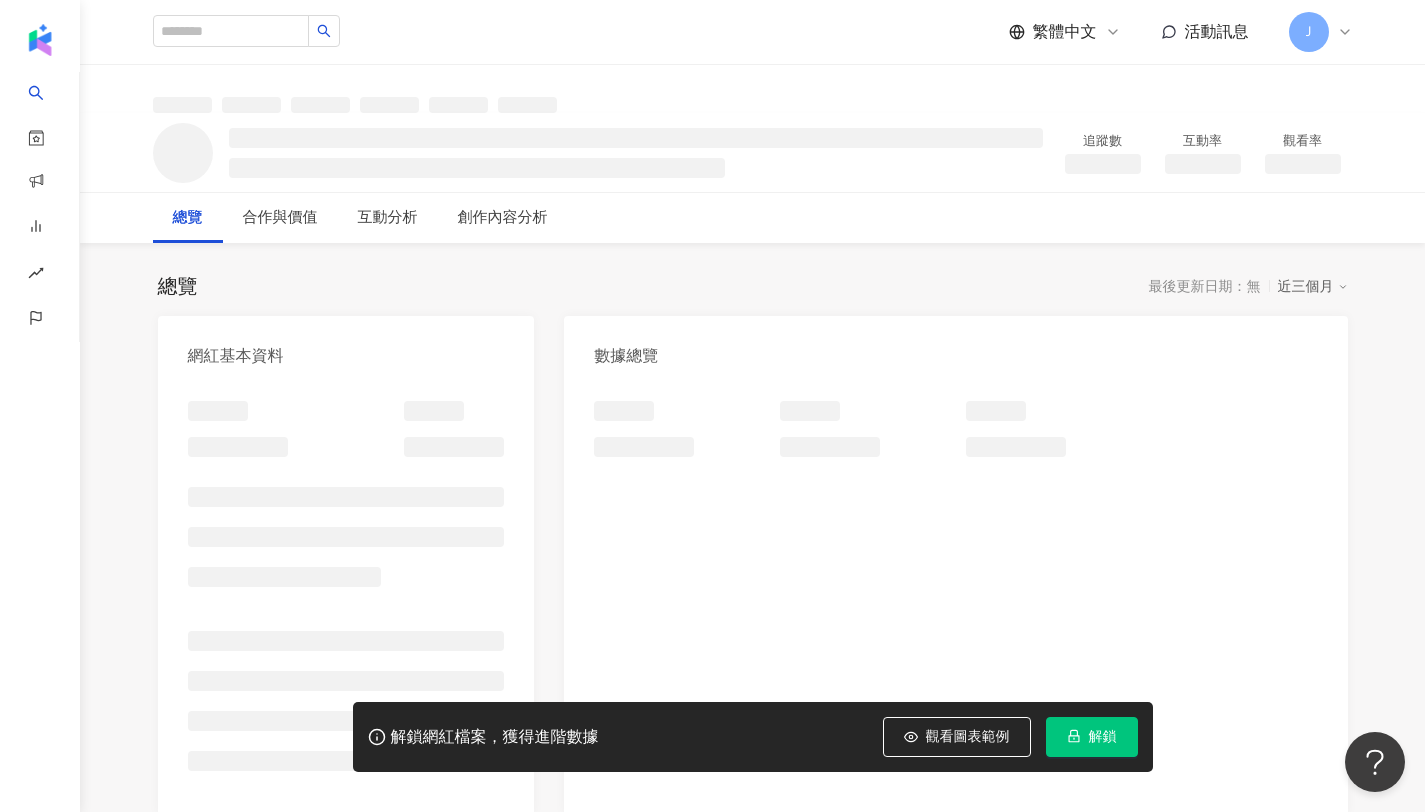 click on "解鎖" at bounding box center [1092, 737] 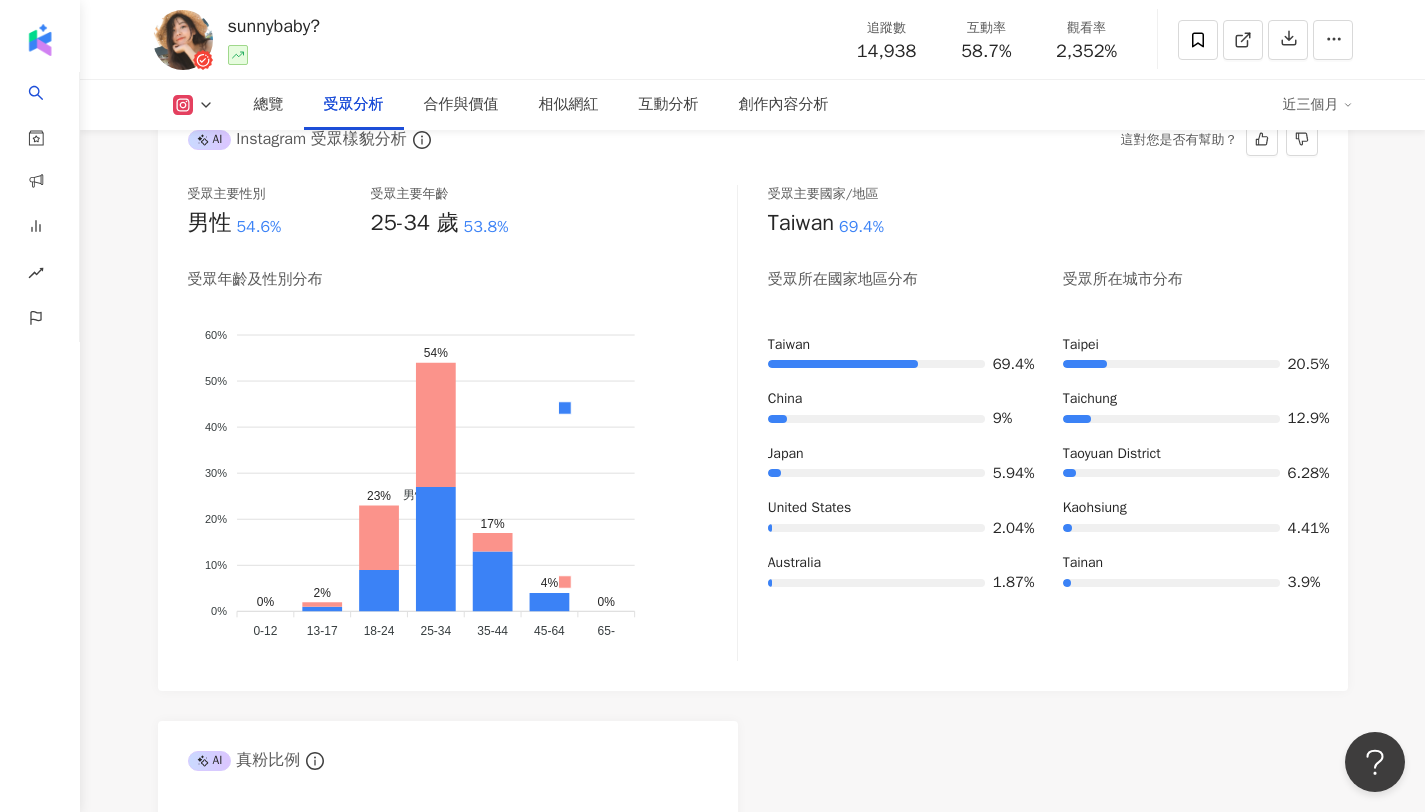 scroll, scrollTop: 1789, scrollLeft: 0, axis: vertical 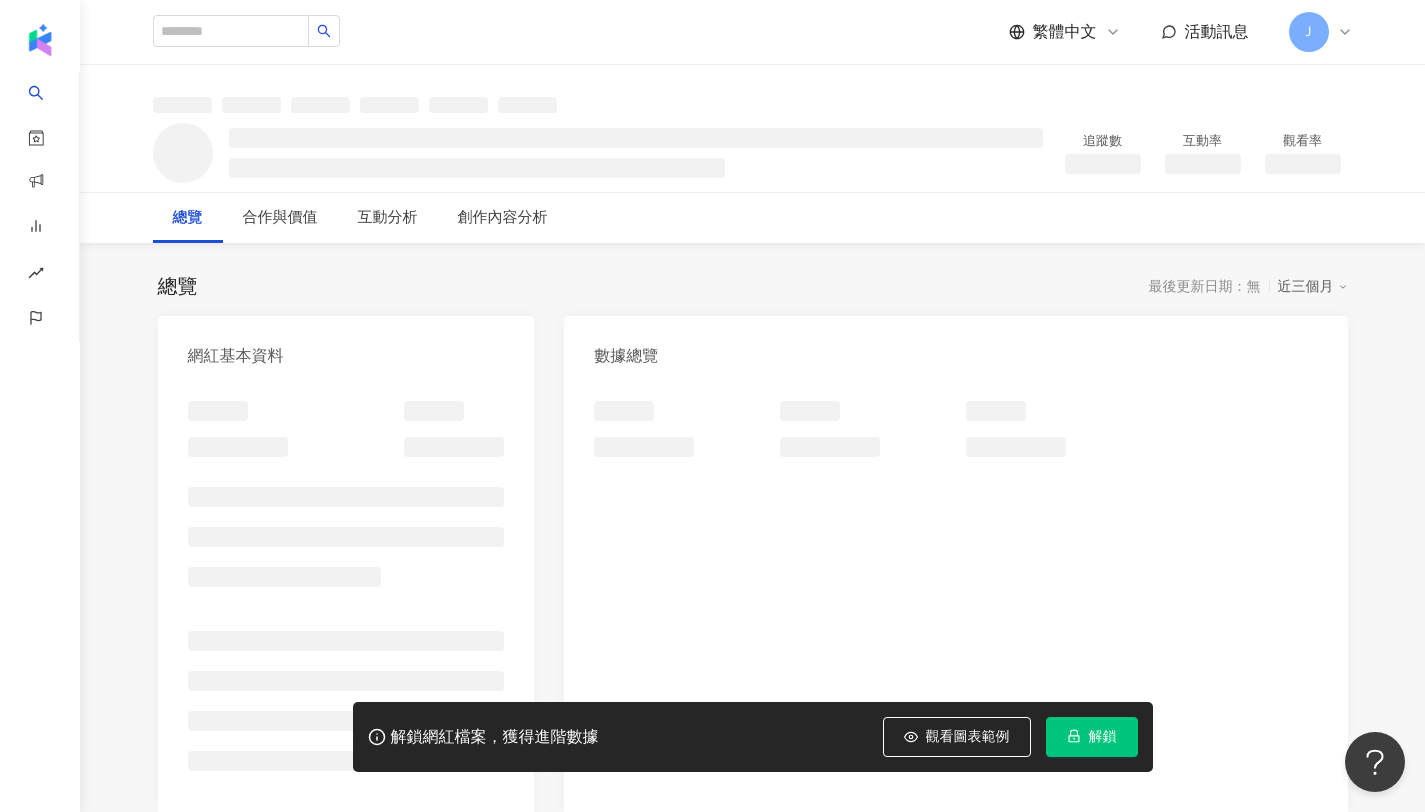 click on "解鎖" at bounding box center (1103, 737) 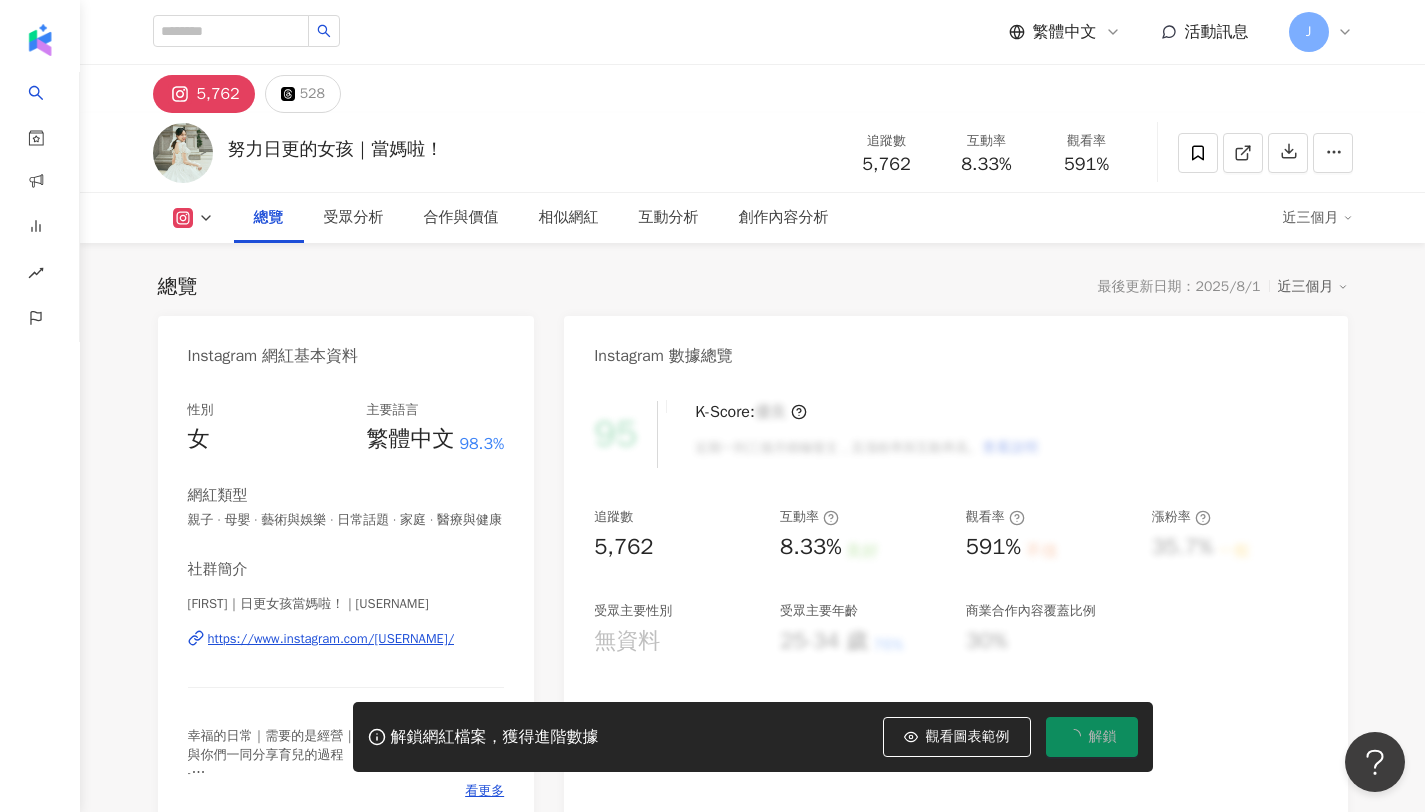 scroll, scrollTop: 123, scrollLeft: 0, axis: vertical 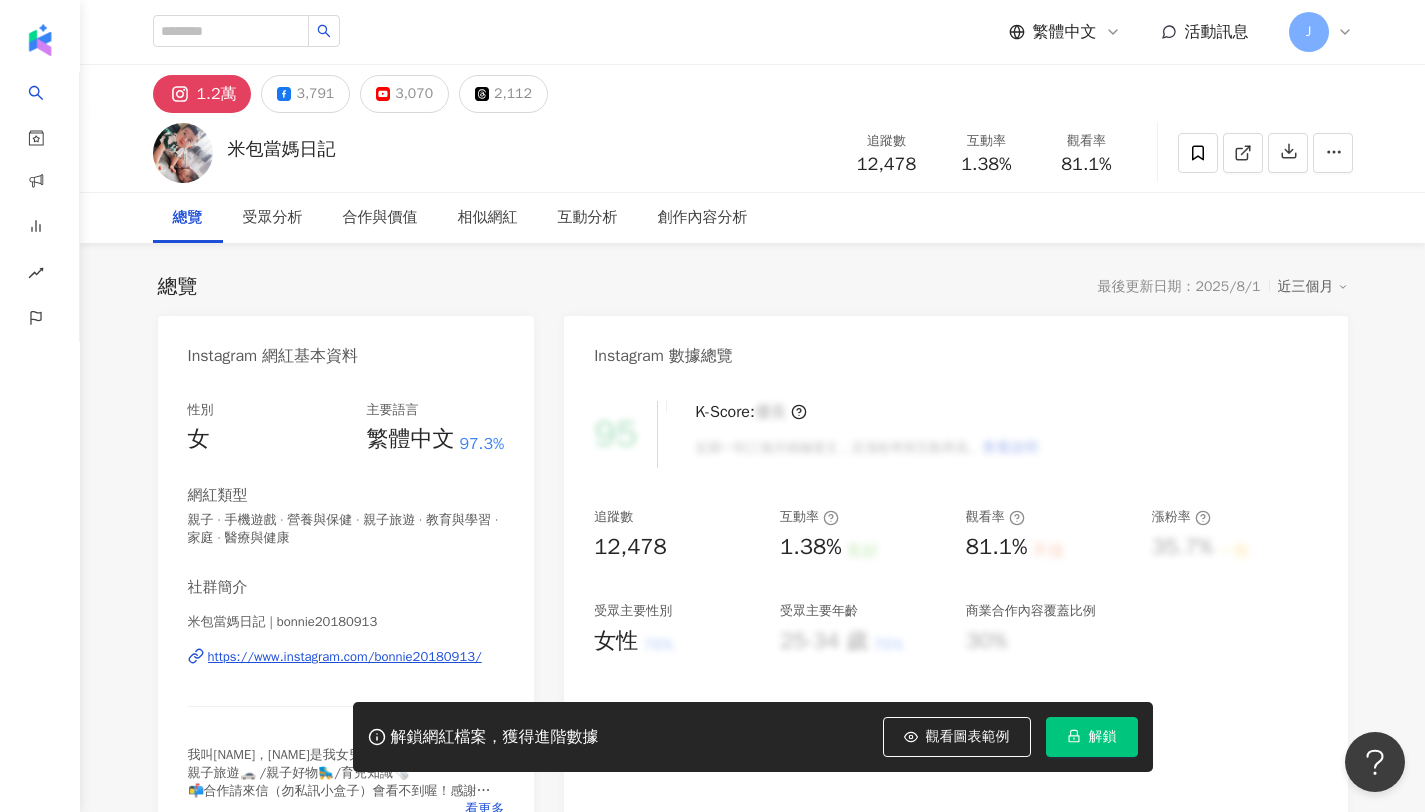 click on "解鎖" at bounding box center [1103, 737] 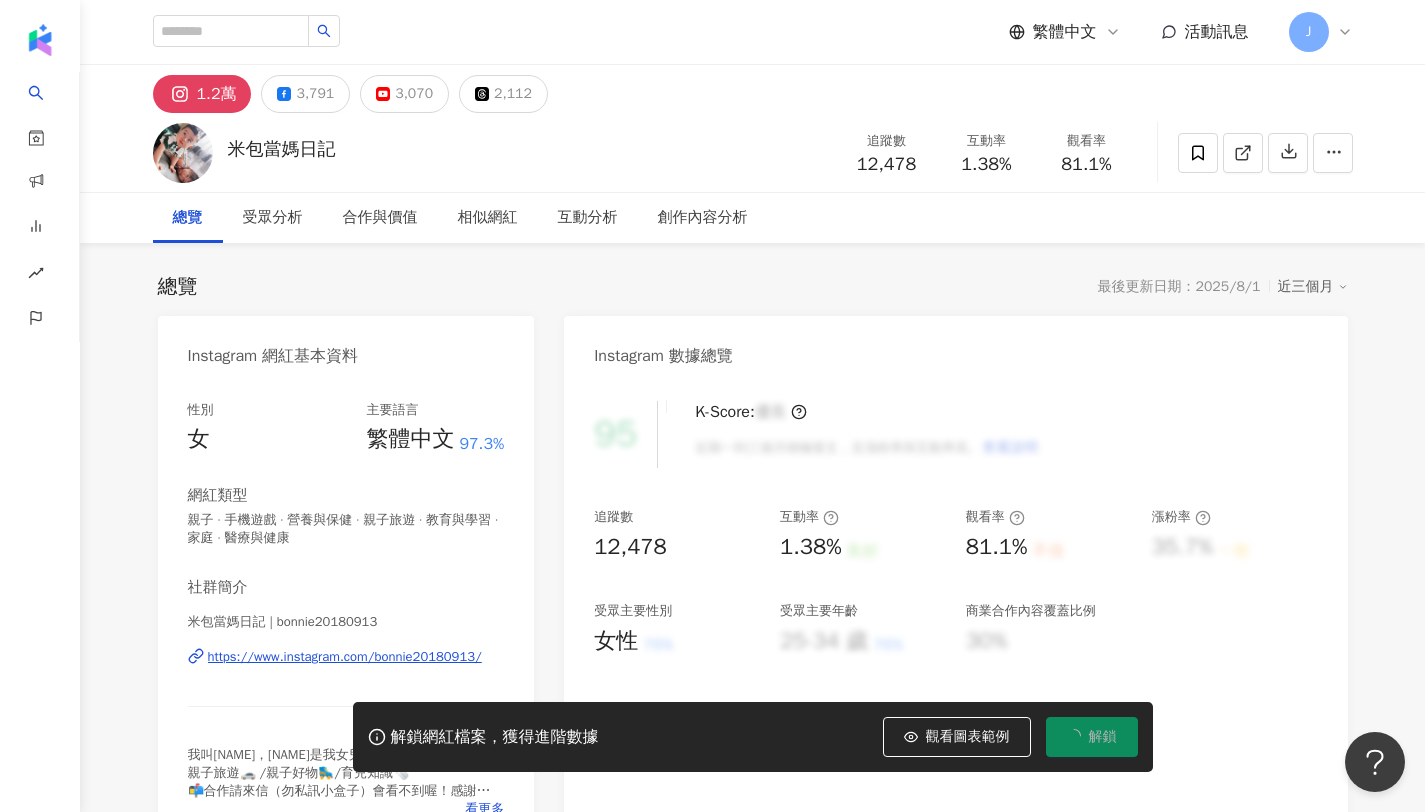 click on "解鎖" at bounding box center (1092, 737) 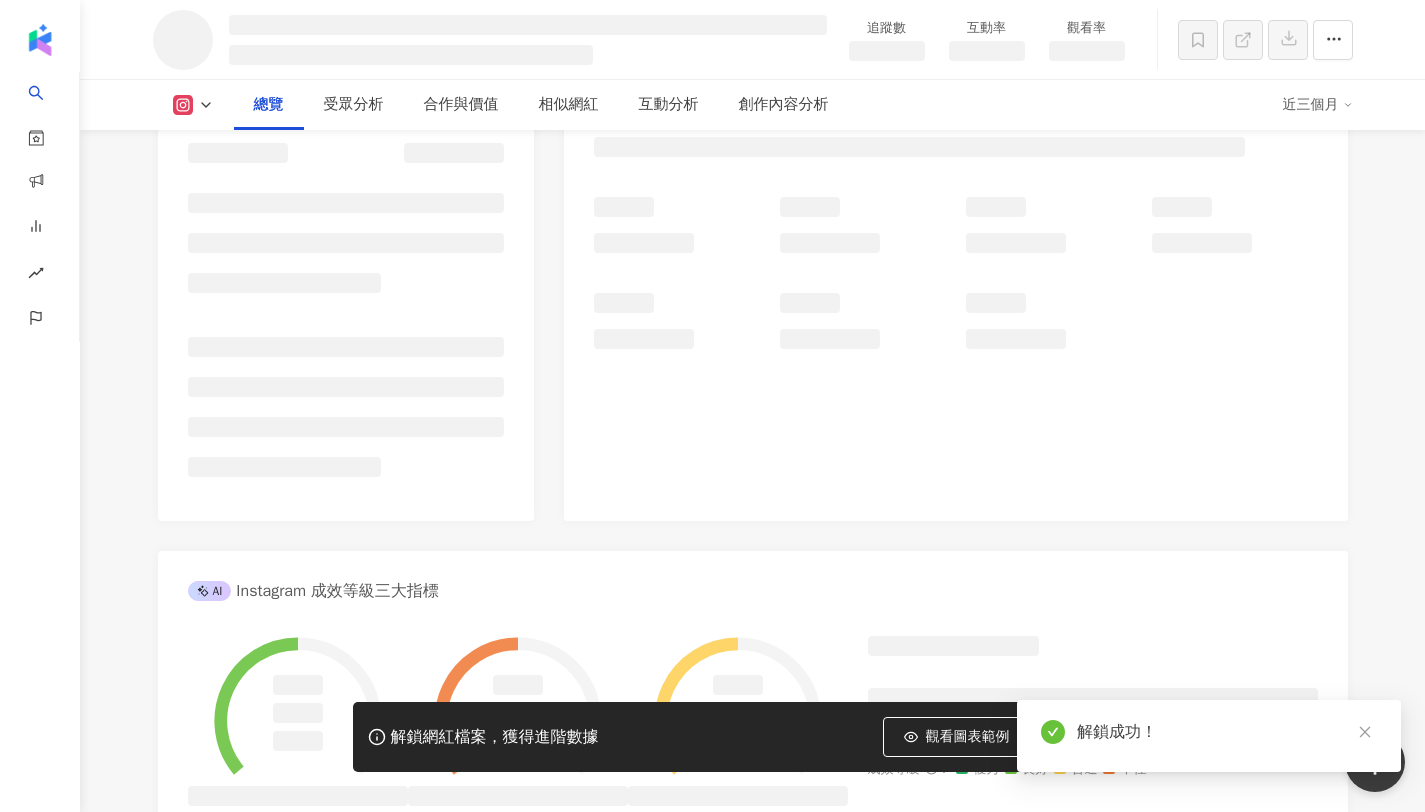 scroll, scrollTop: 342, scrollLeft: 0, axis: vertical 